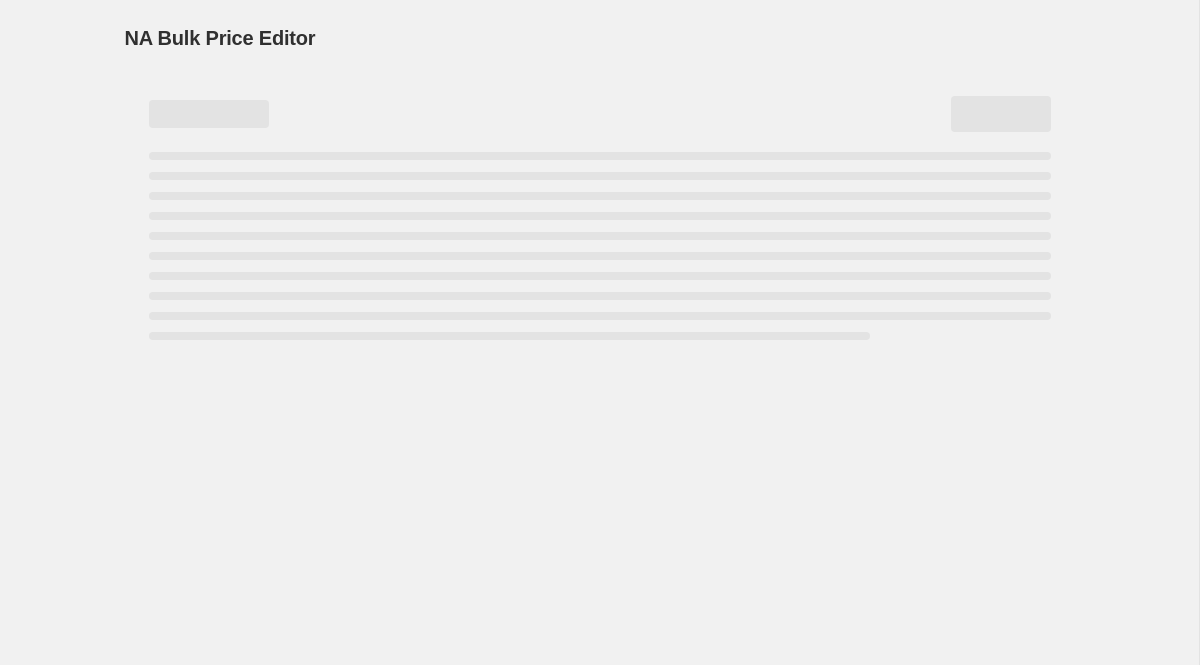 scroll, scrollTop: 0, scrollLeft: 0, axis: both 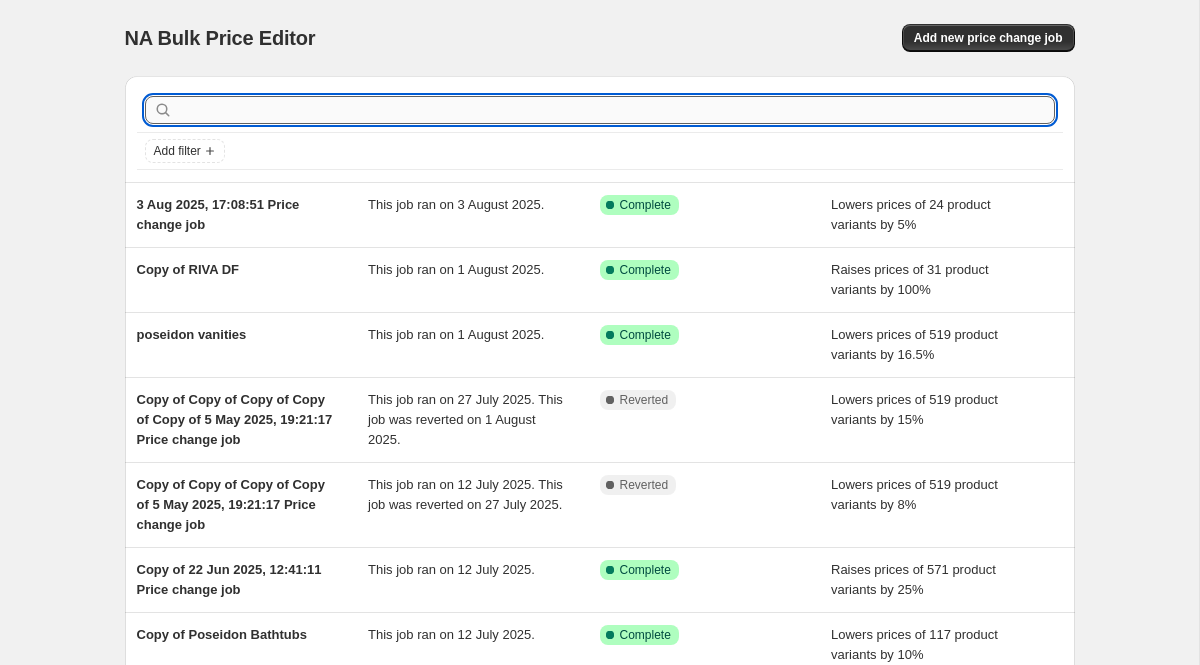 click at bounding box center (616, 110) 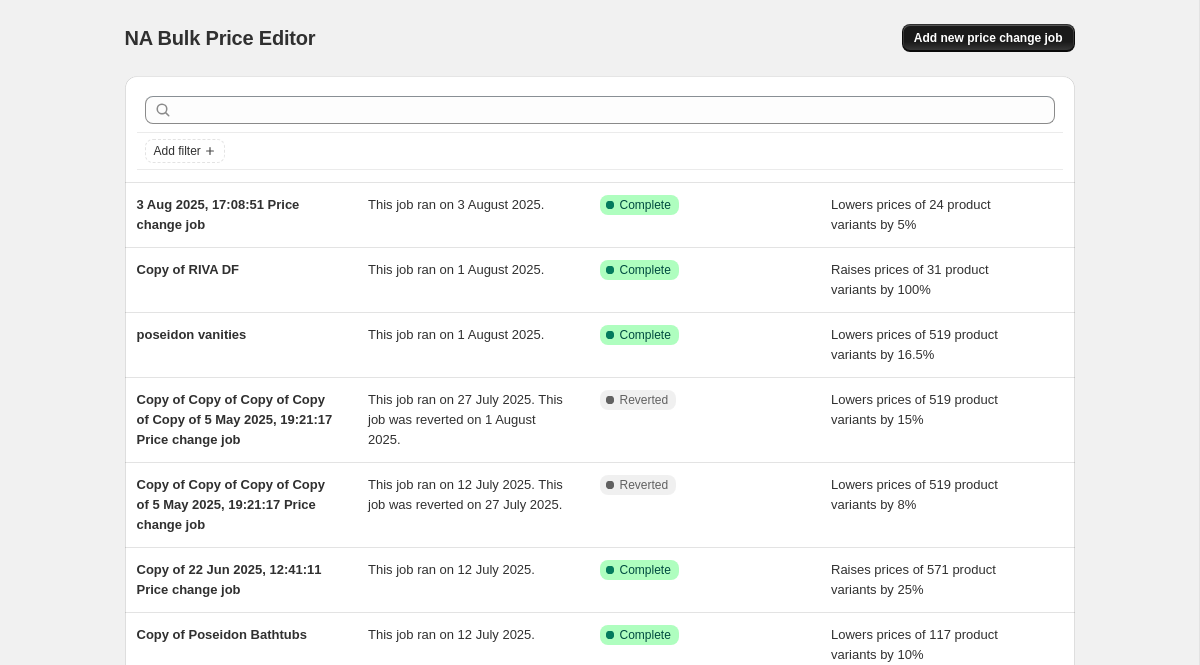 click on "Add new price change job" at bounding box center [988, 38] 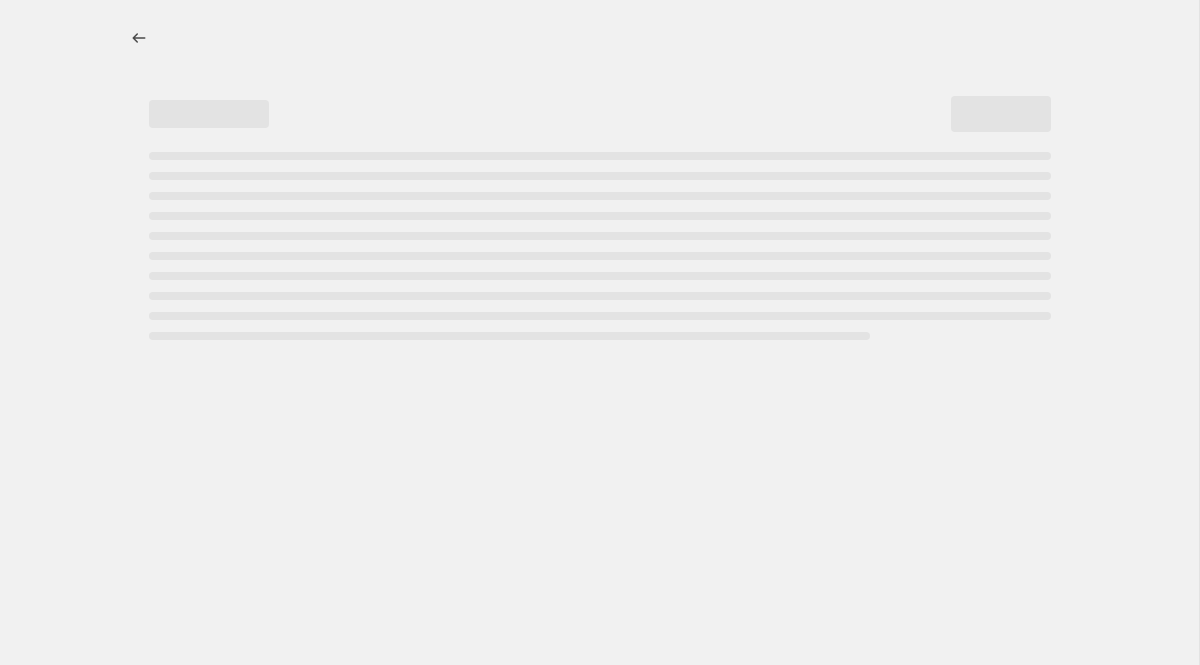 select on "percentage" 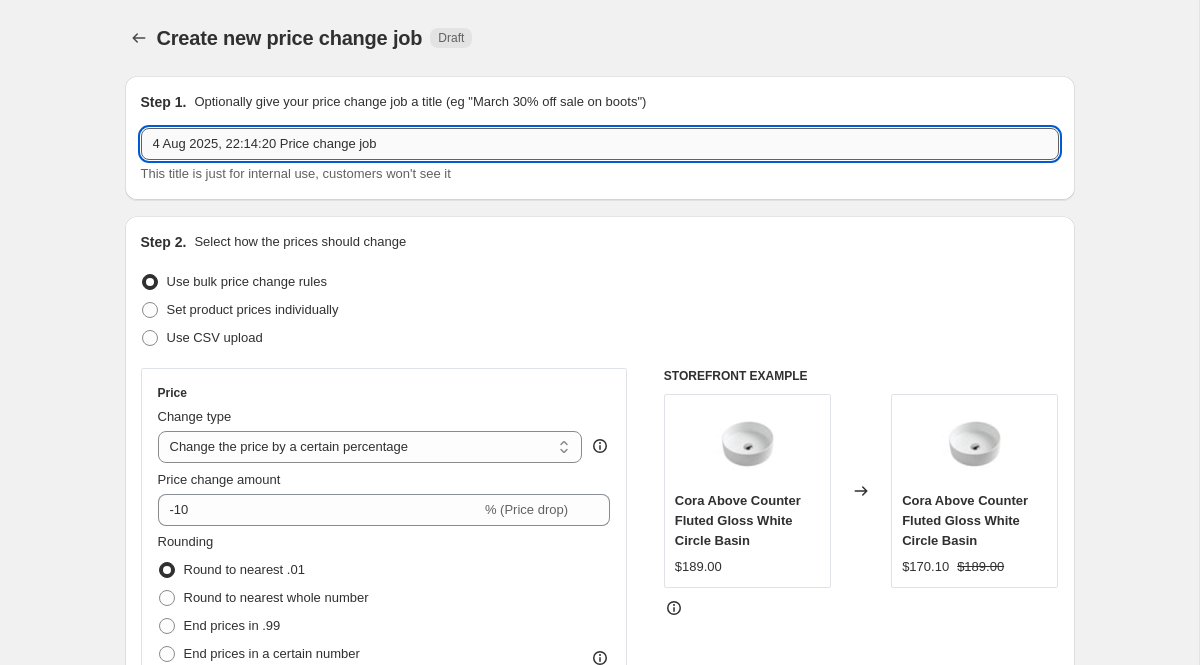 click on "4 Aug 2025, 22:14:20 Price change job" at bounding box center (600, 144) 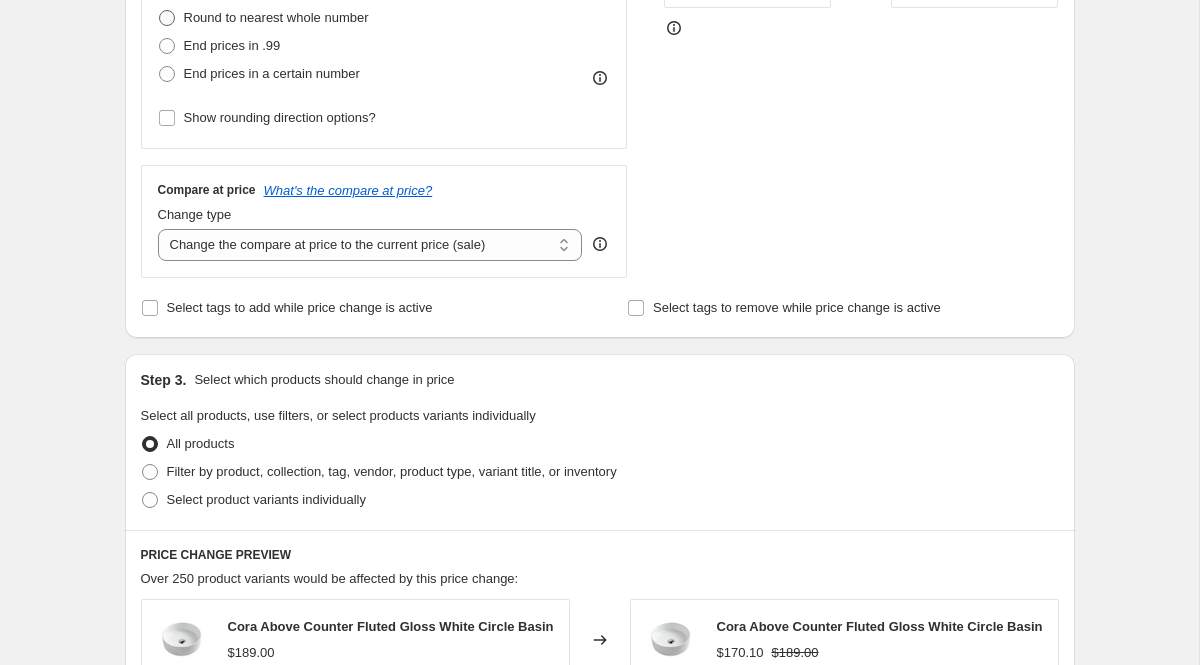 scroll, scrollTop: 654, scrollLeft: 0, axis: vertical 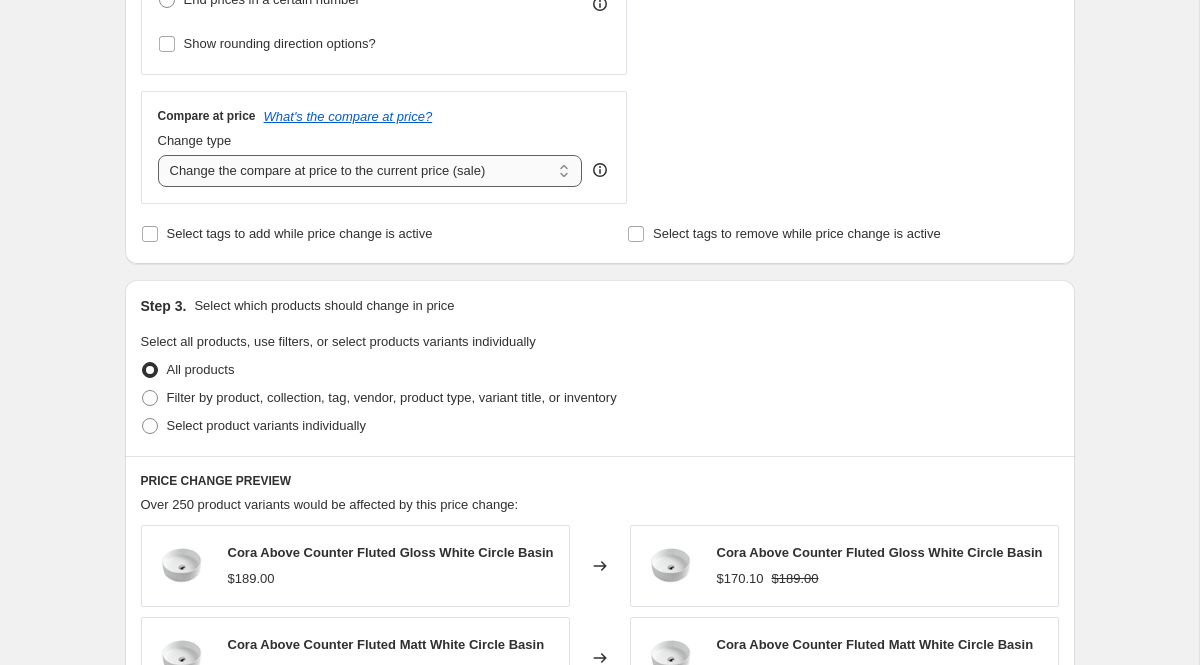 type on "Posieion toilets" 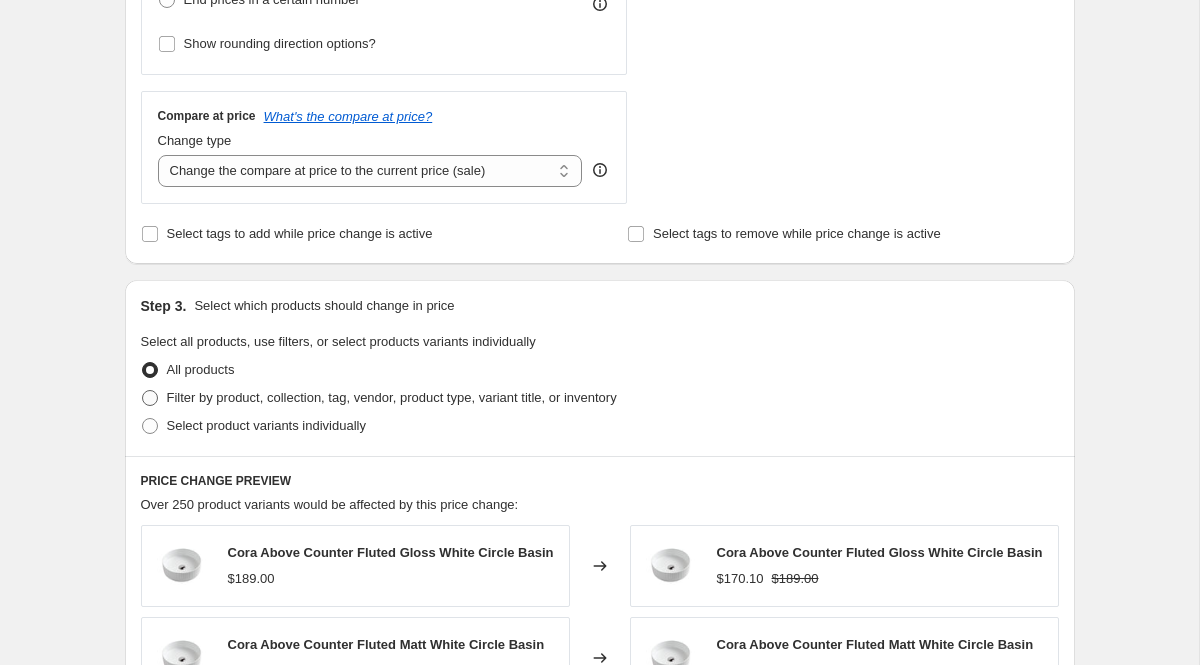click on "Filter by product, collection, tag, vendor, product type, variant title, or inventory" at bounding box center (392, 397) 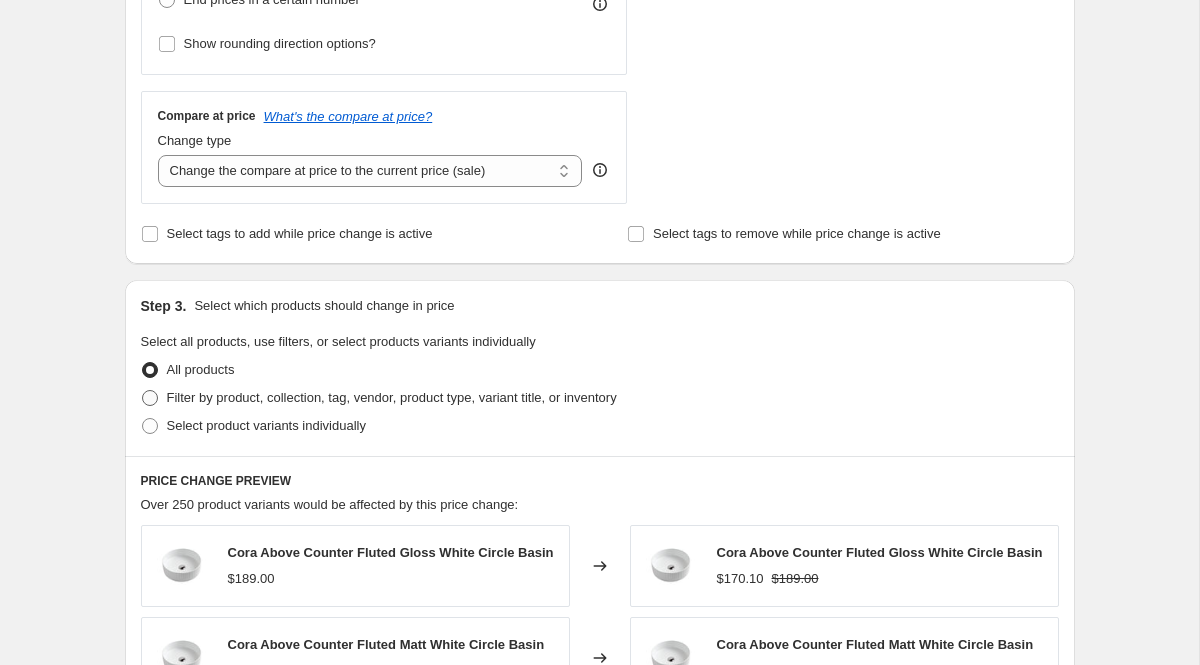 radio on "true" 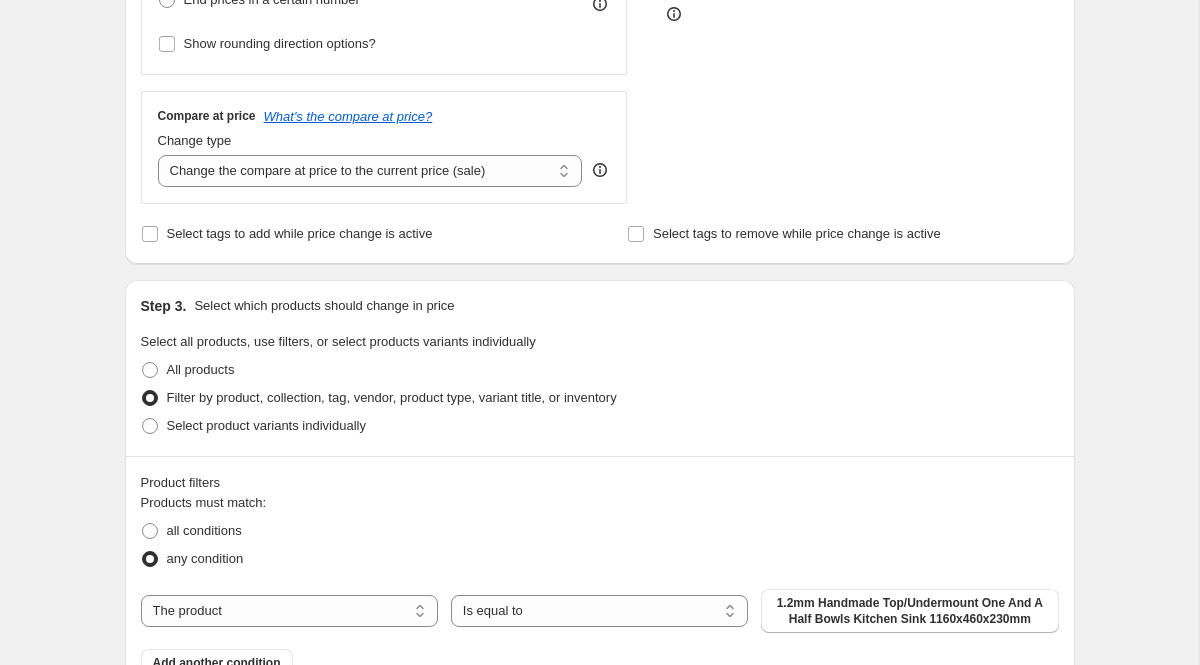 click on "The product The product's collection The product's tag The product's vendor The product's type The product's status The variant's title Inventory quantity The product Is equal to Is not equal to Is equal to 1.2mm Handmade Top/Undermount One And A Half Bowls Kitchen Sink 1160x460x230mm" at bounding box center (600, 611) 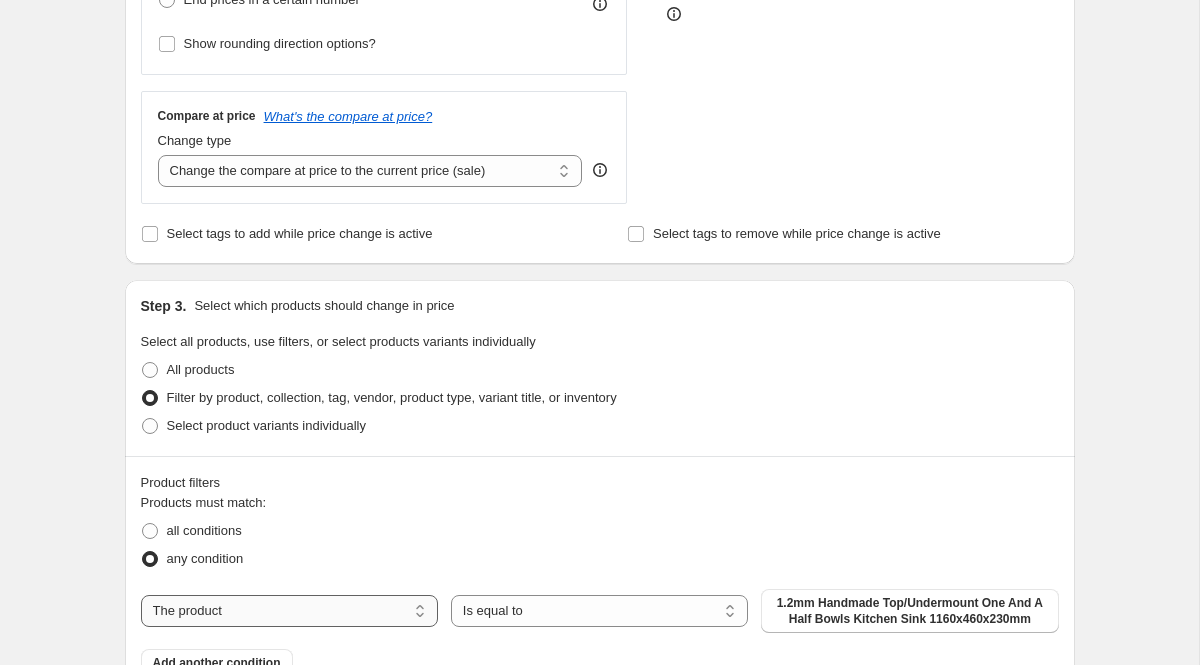 click on "The product The product's collection The product's tag The product's vendor The product's type The product's status The variant's title Inventory quantity" at bounding box center (289, 611) 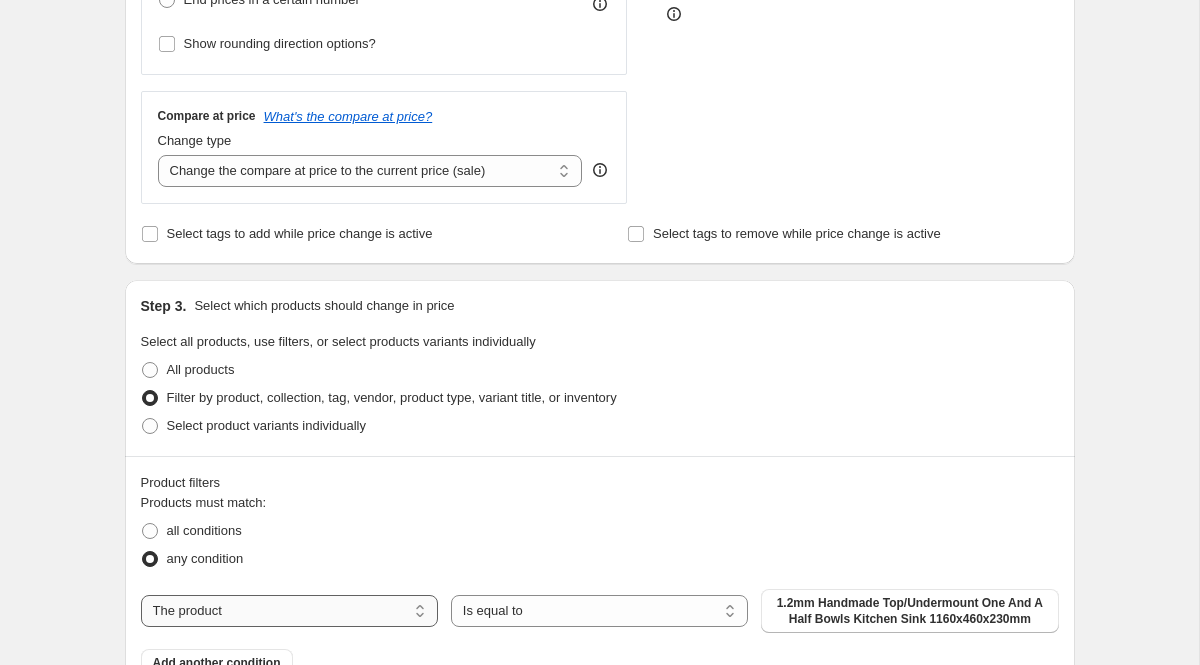 select on "collection" 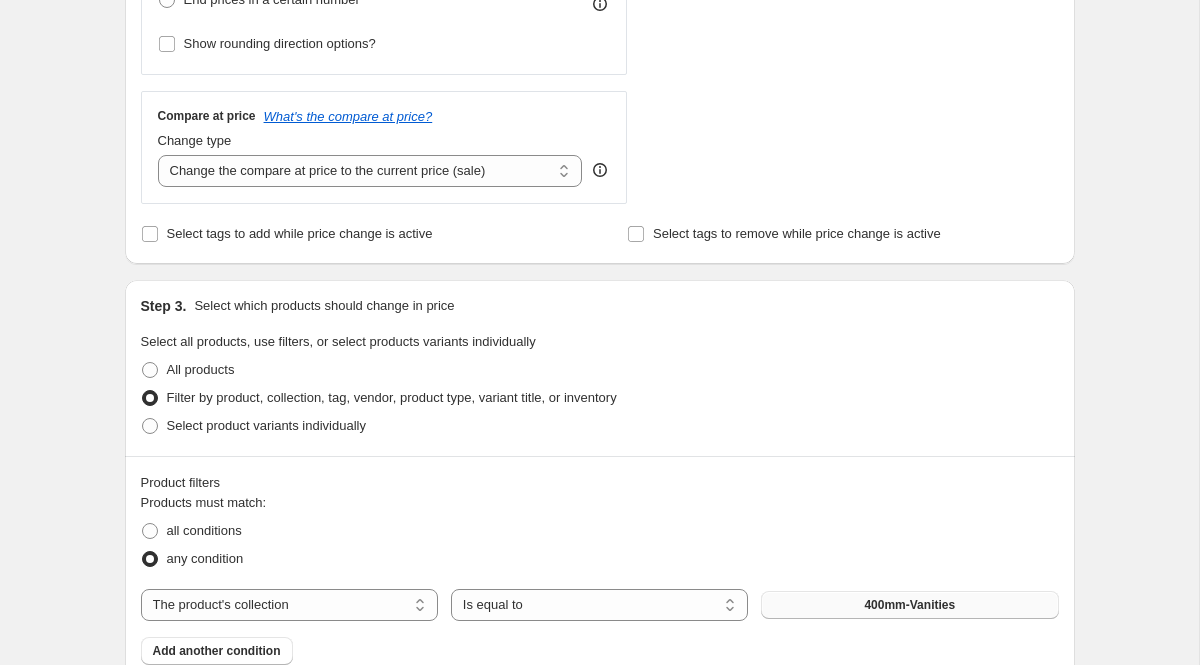 click on "400mm-Vanities" at bounding box center (909, 605) 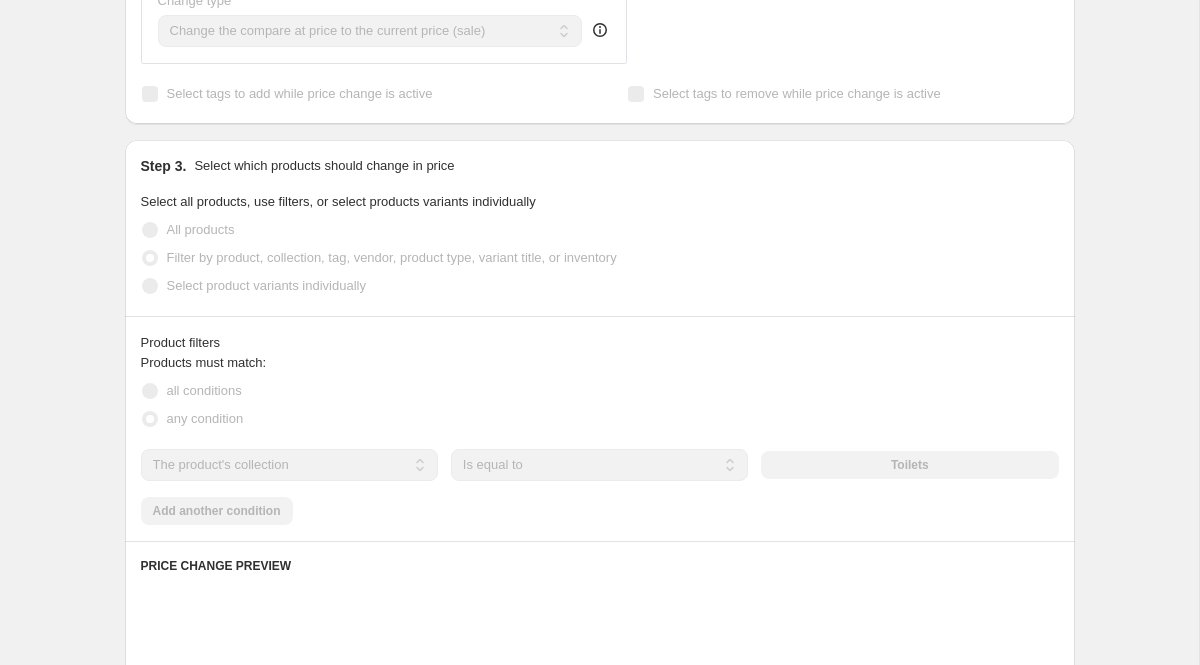 scroll, scrollTop: 810, scrollLeft: 0, axis: vertical 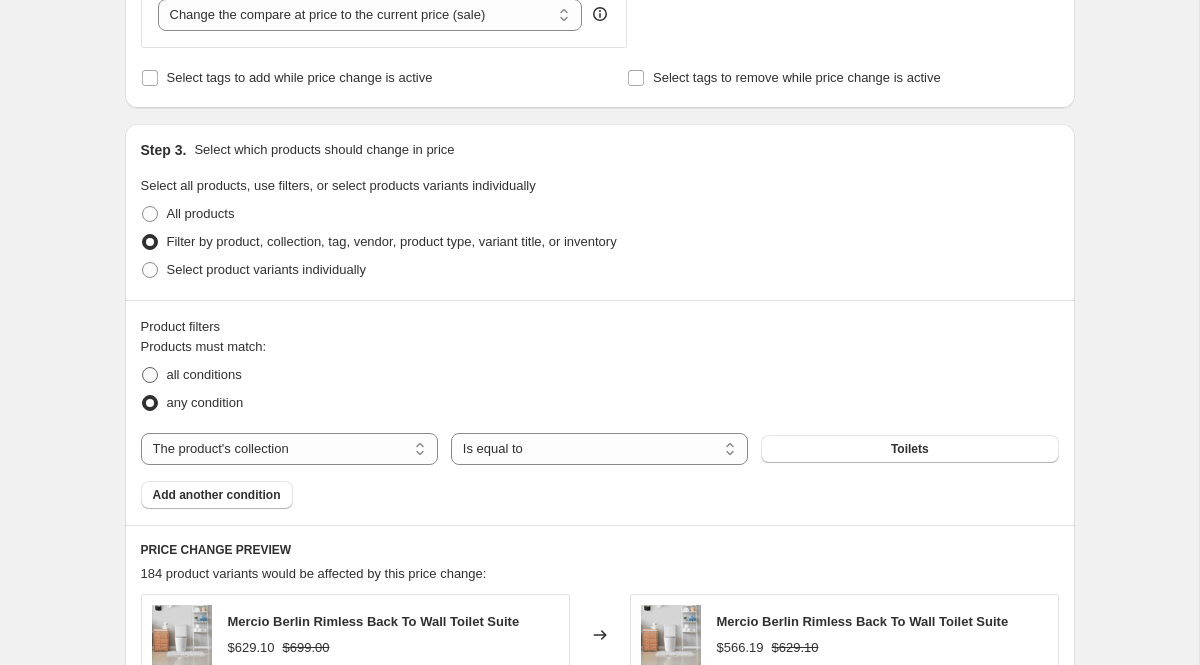 click on "all conditions" at bounding box center [204, 374] 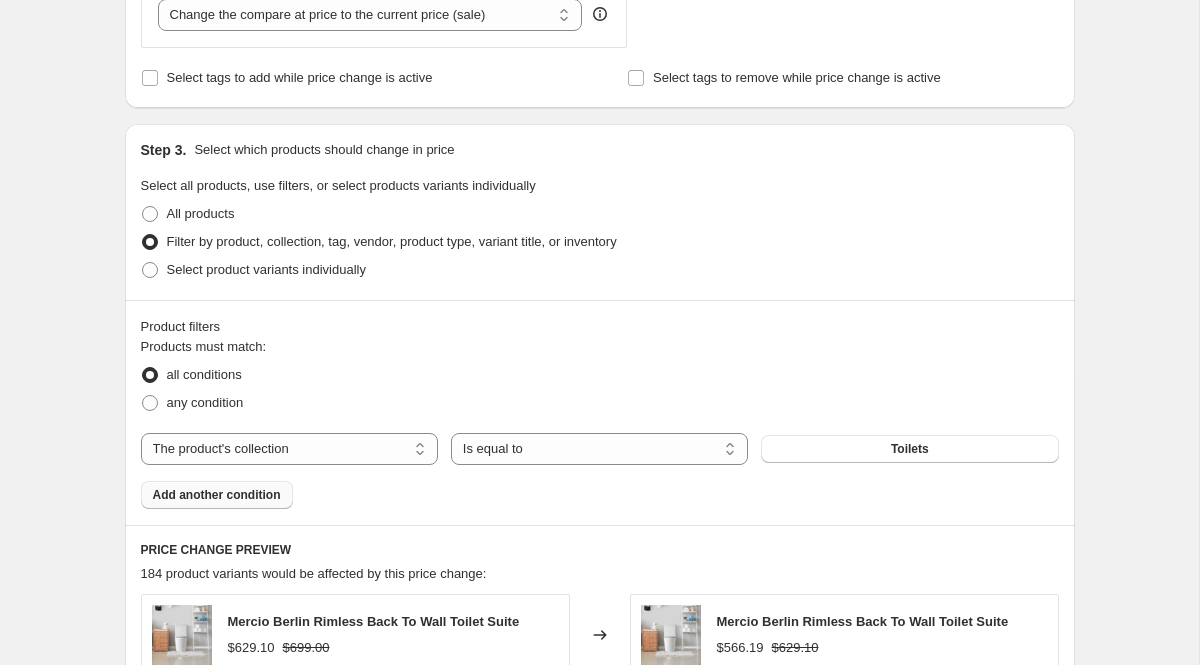 click on "Add another condition" at bounding box center (217, 495) 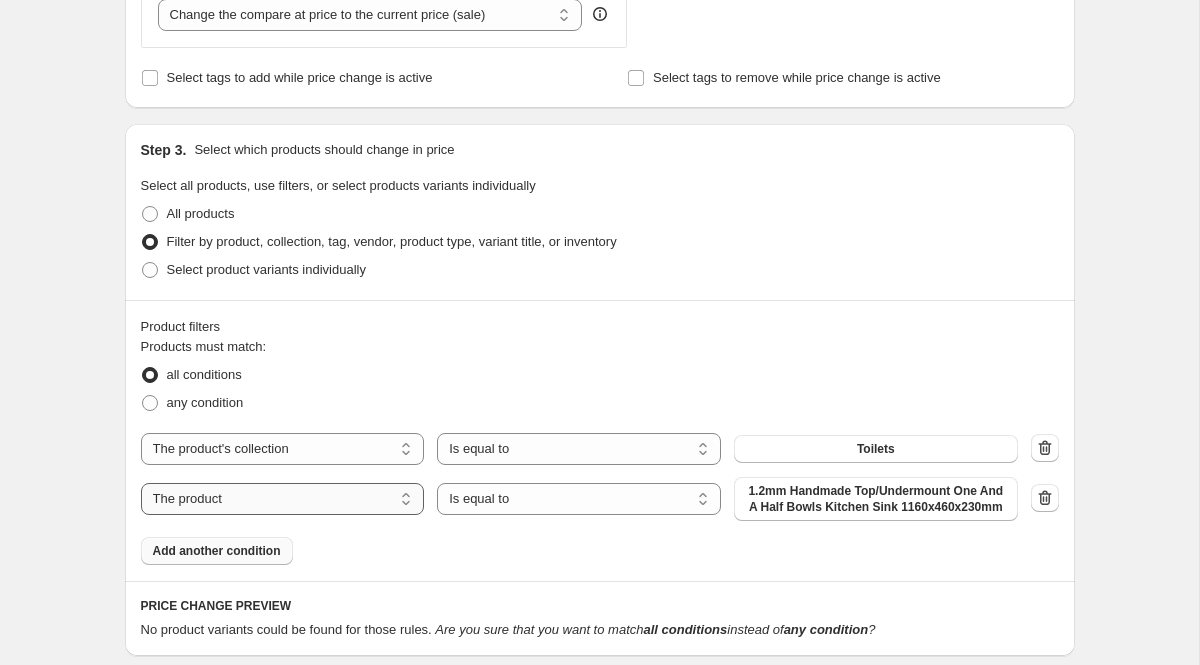 click on "The product The product's collection The product's tag The product's vendor The product's type The product's status The variant's title Inventory quantity" at bounding box center (283, 499) 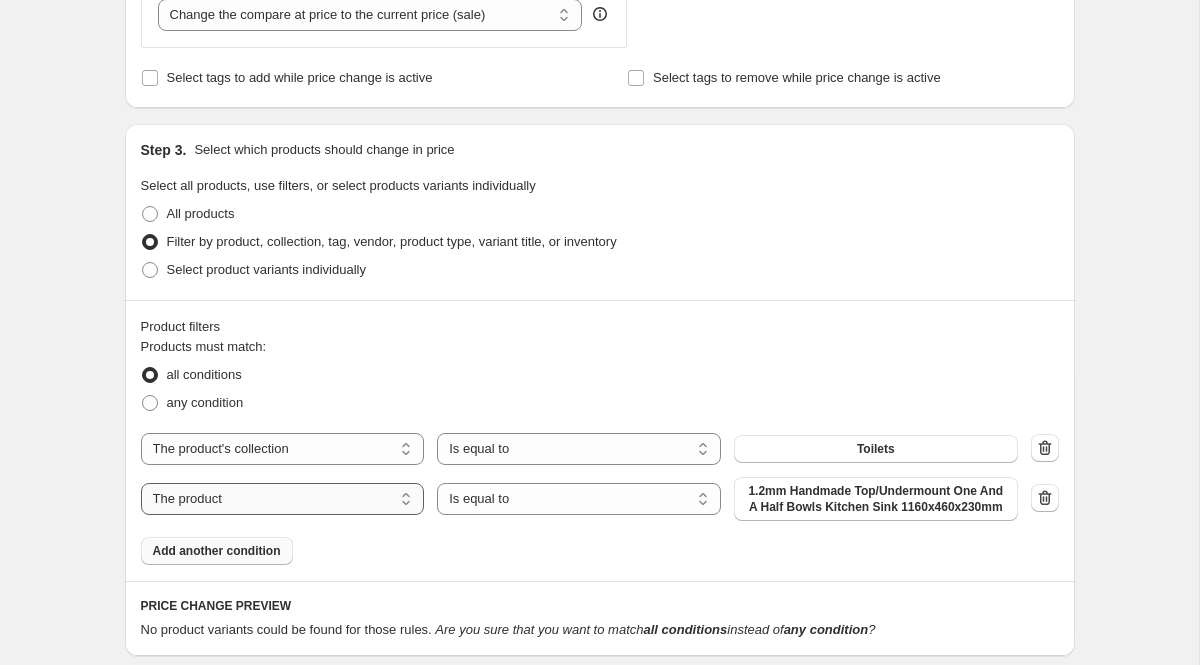 select on "vendor" 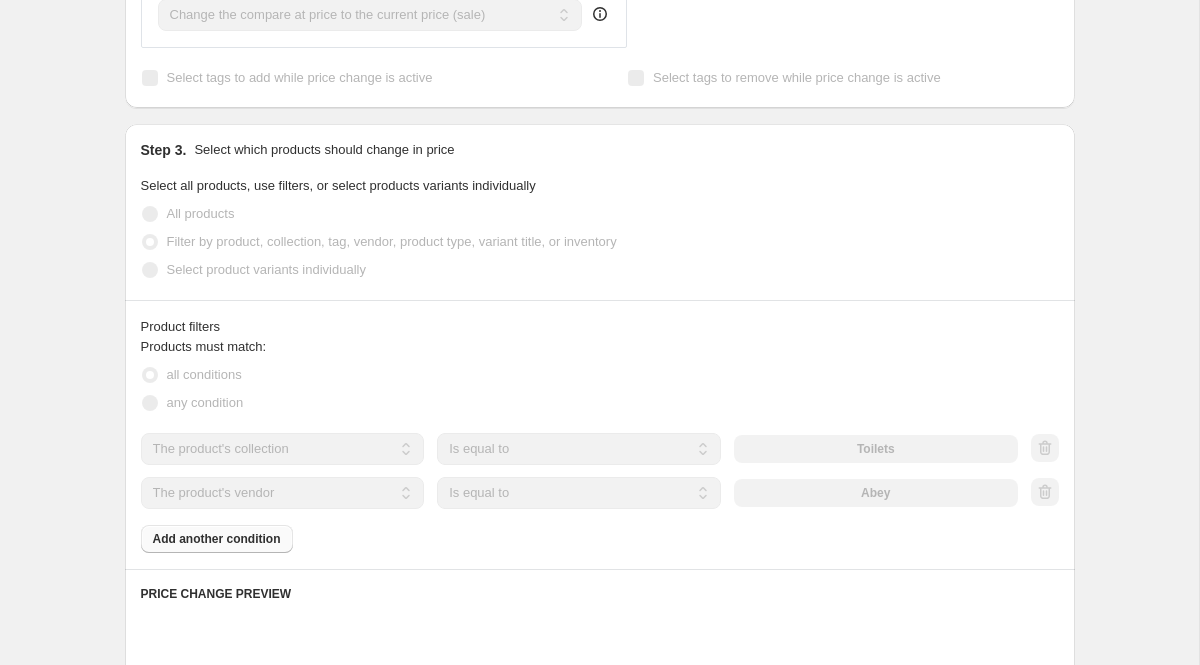 click on "Abey" at bounding box center (876, 493) 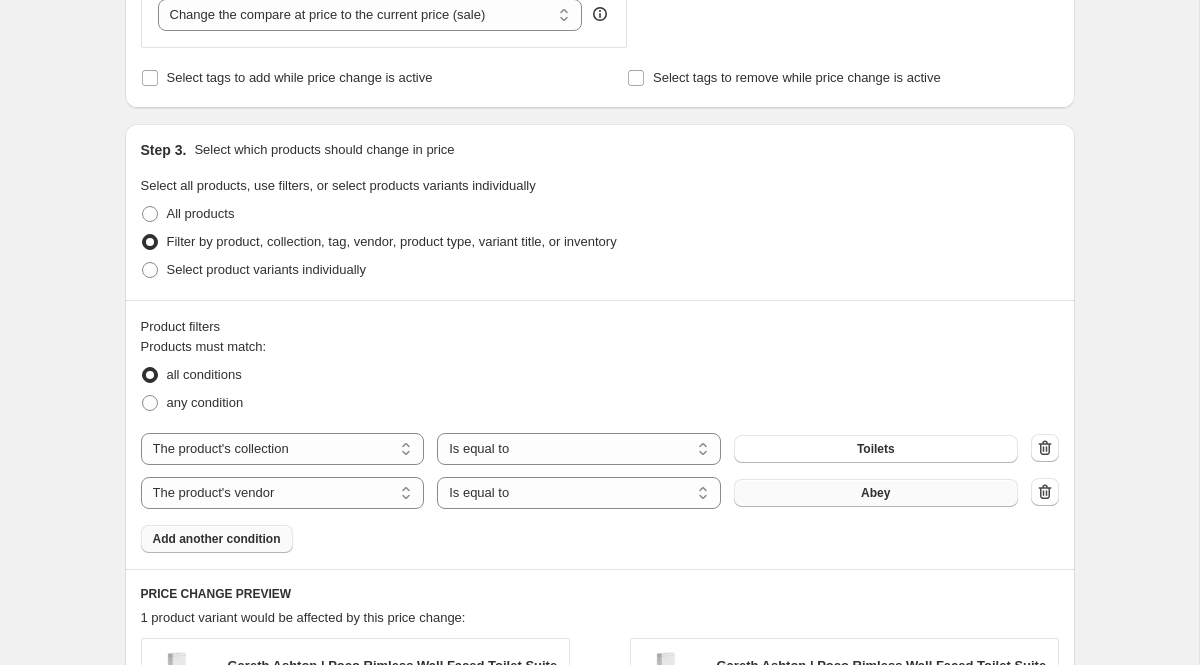 click on "Abey" at bounding box center [876, 493] 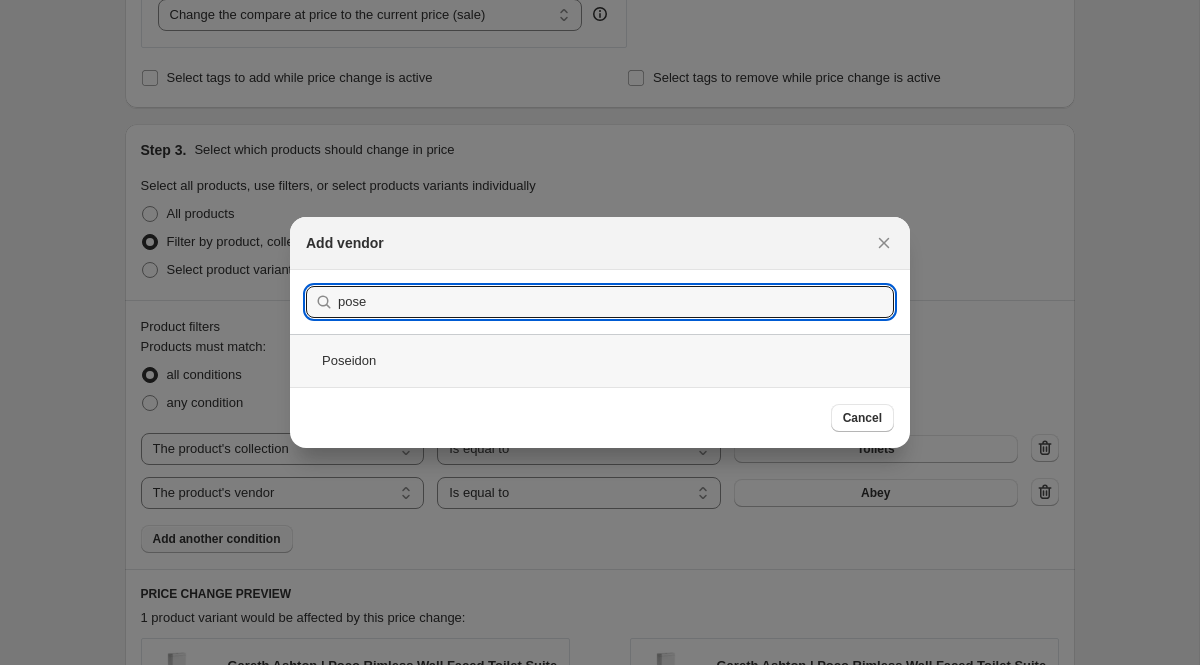 type on "pose" 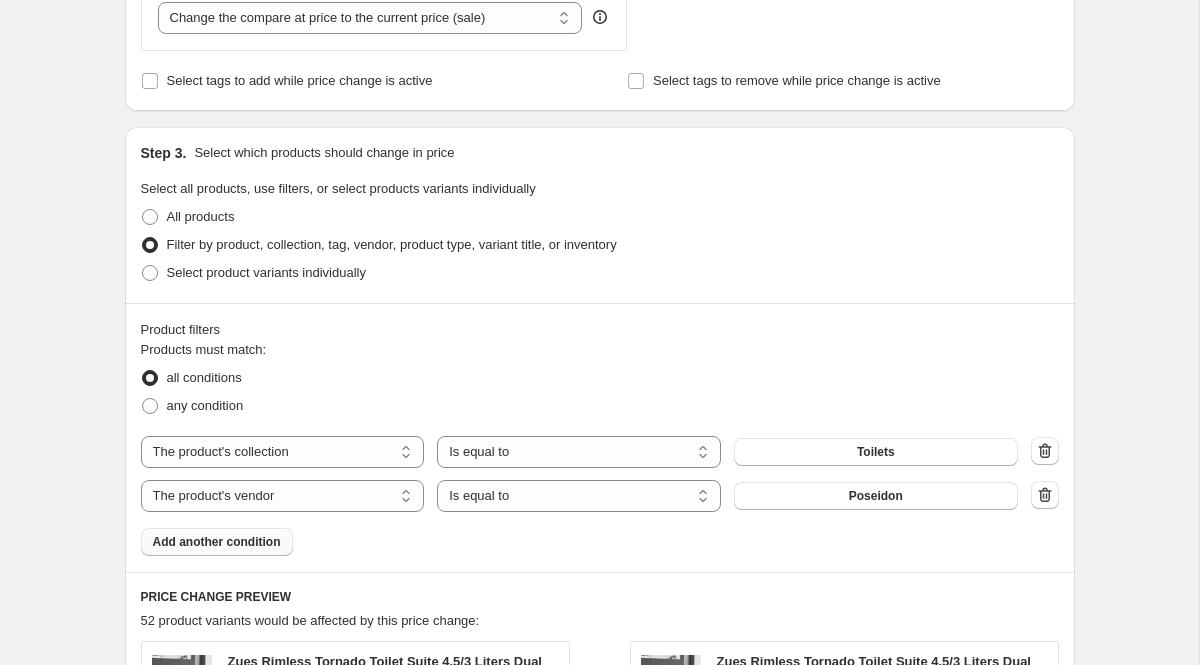scroll, scrollTop: 0, scrollLeft: 0, axis: both 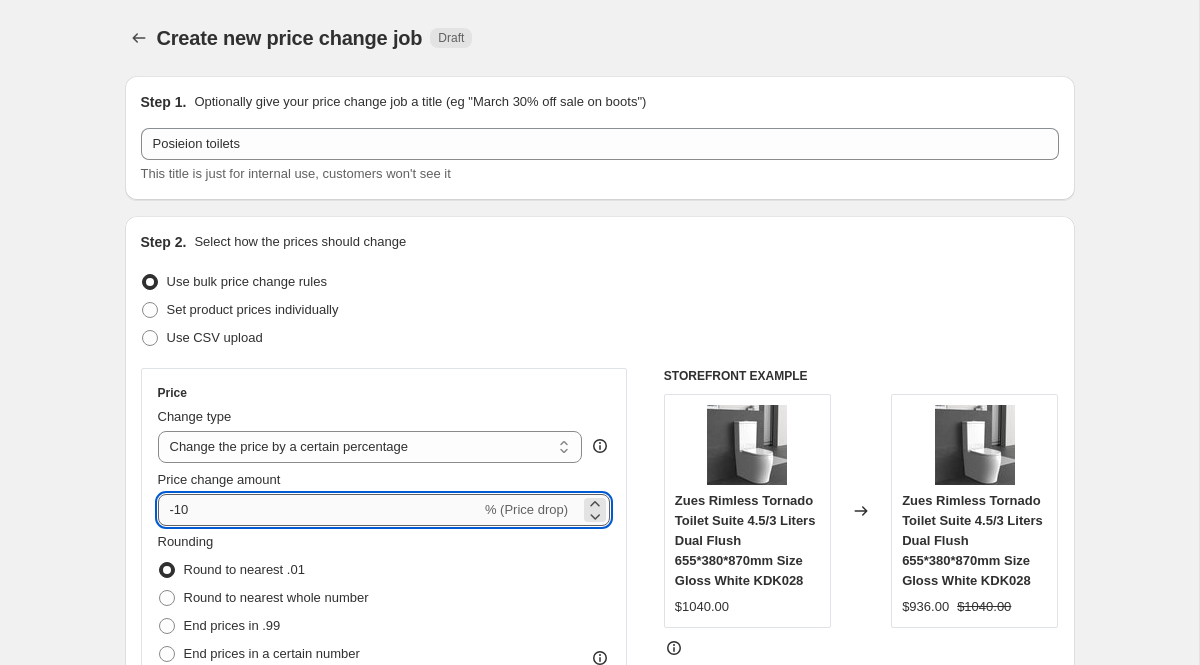 click on "-10" at bounding box center [319, 510] 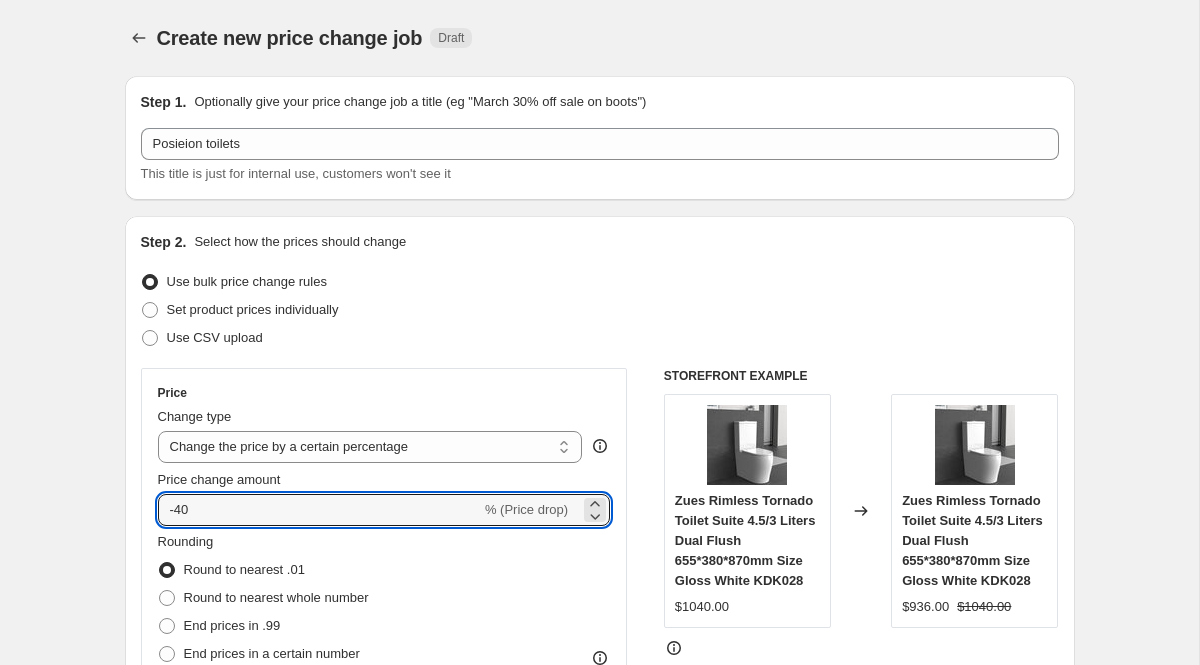 click on "Zues Rimless Tornado Toilet Suite 4.5/3 Liters Dual Flush 655*380*870mm Size Gloss White KDK028" at bounding box center (745, 540) 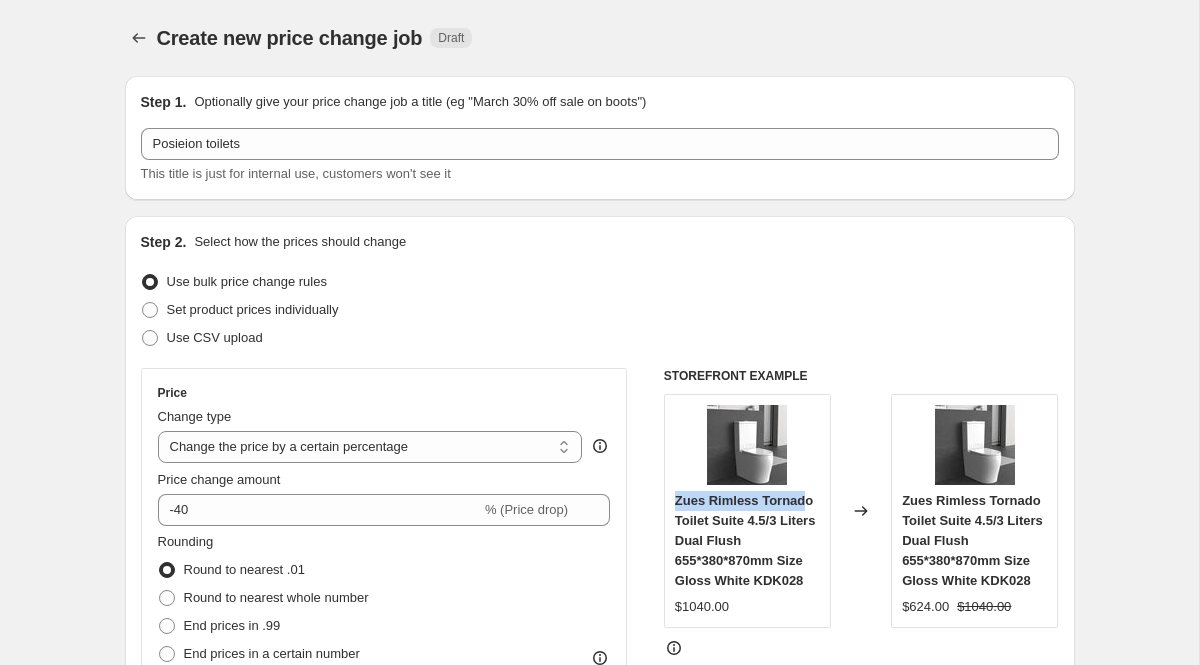 drag, startPoint x: 674, startPoint y: 503, endPoint x: 805, endPoint y: 506, distance: 131.03435 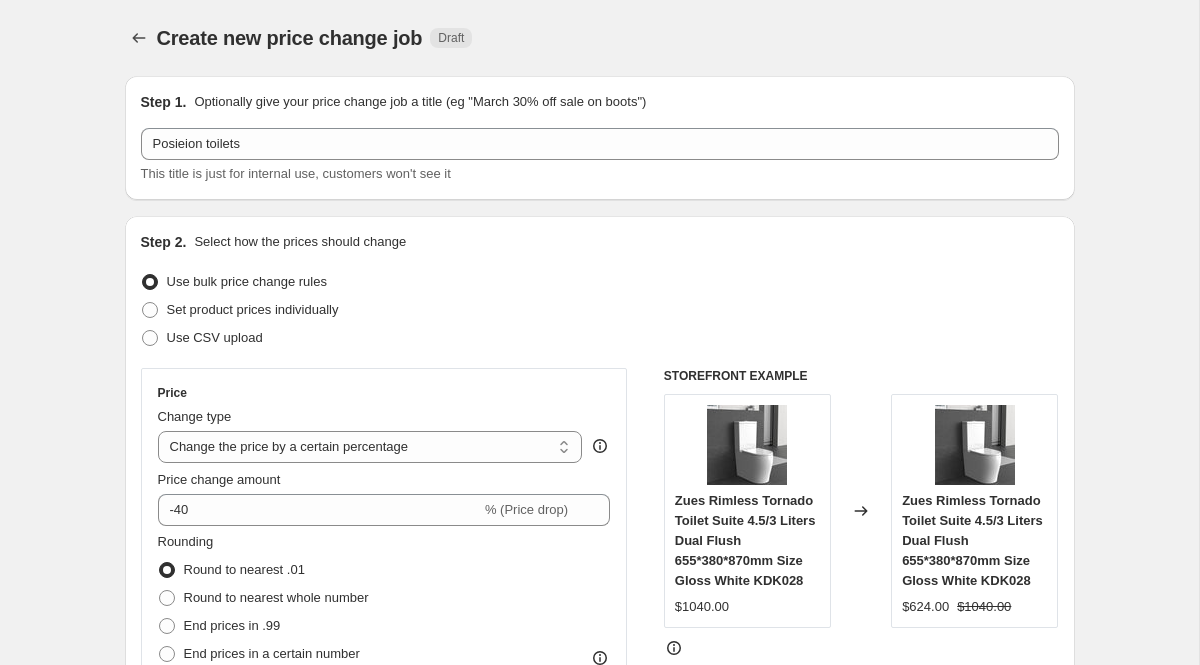 click on "Zues Rimless Tornado Toilet Suite 4.5/3 Liters Dual Flush 655*380*870mm Size Gloss White KDK028" at bounding box center (745, 540) 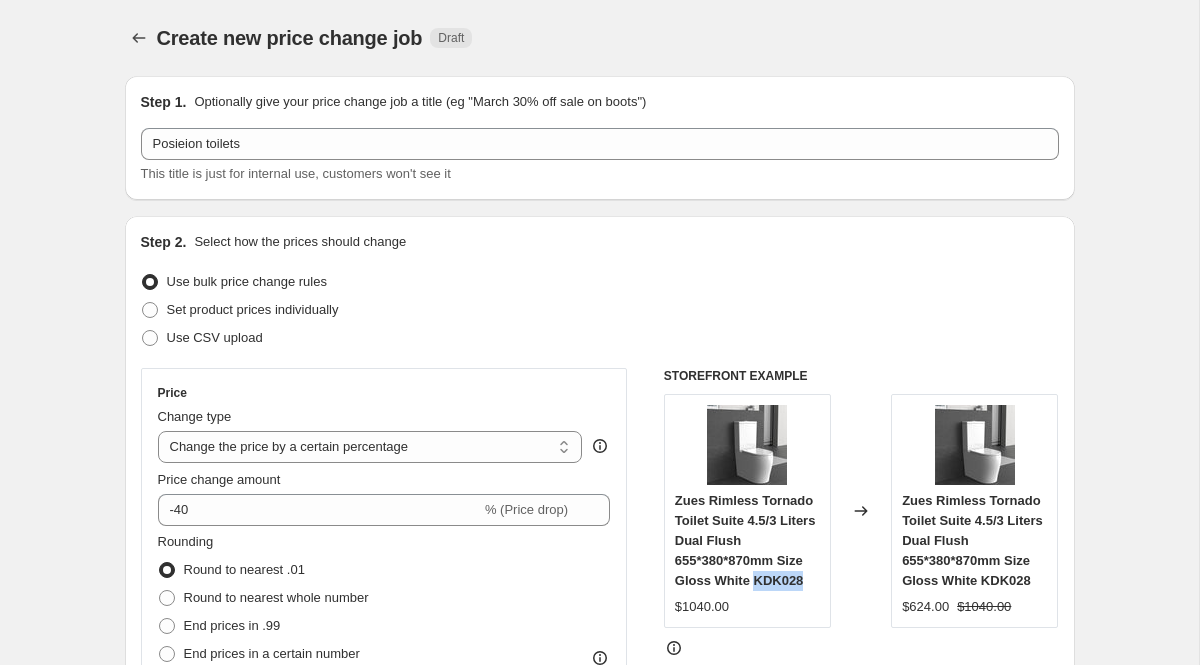 click on "Zues Rimless Tornado Toilet Suite 4.5/3 Liters Dual Flush 655*380*870mm Size Gloss White KDK028" at bounding box center [745, 540] 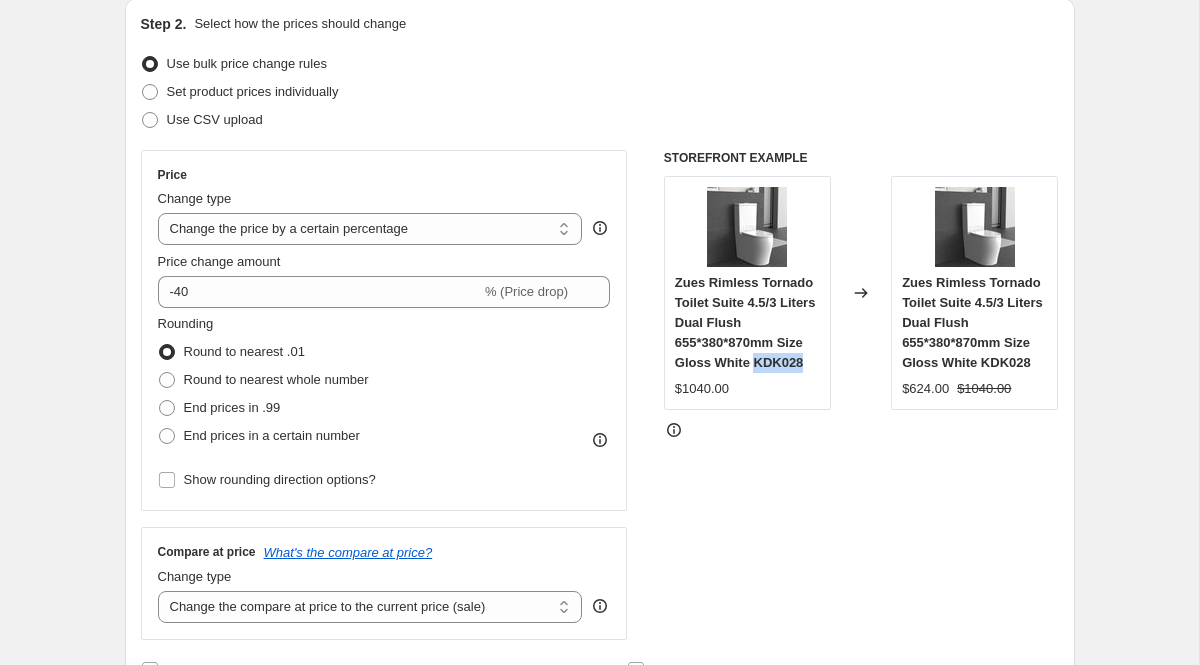 scroll, scrollTop: 219, scrollLeft: 0, axis: vertical 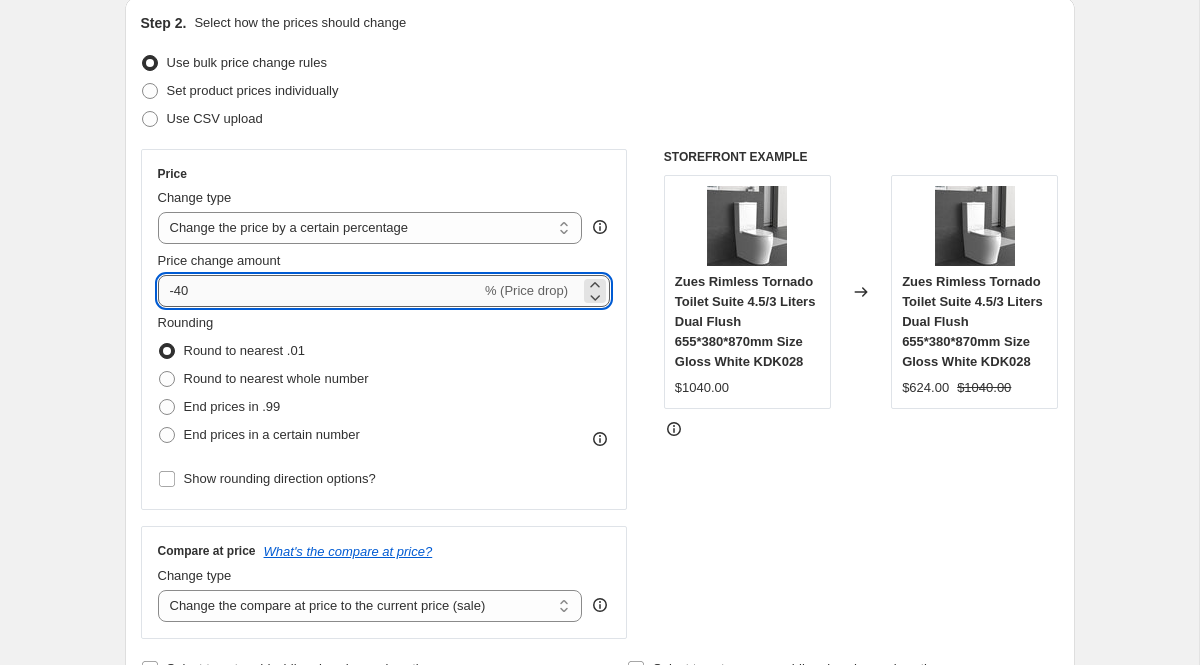 click on "-40" at bounding box center [319, 291] 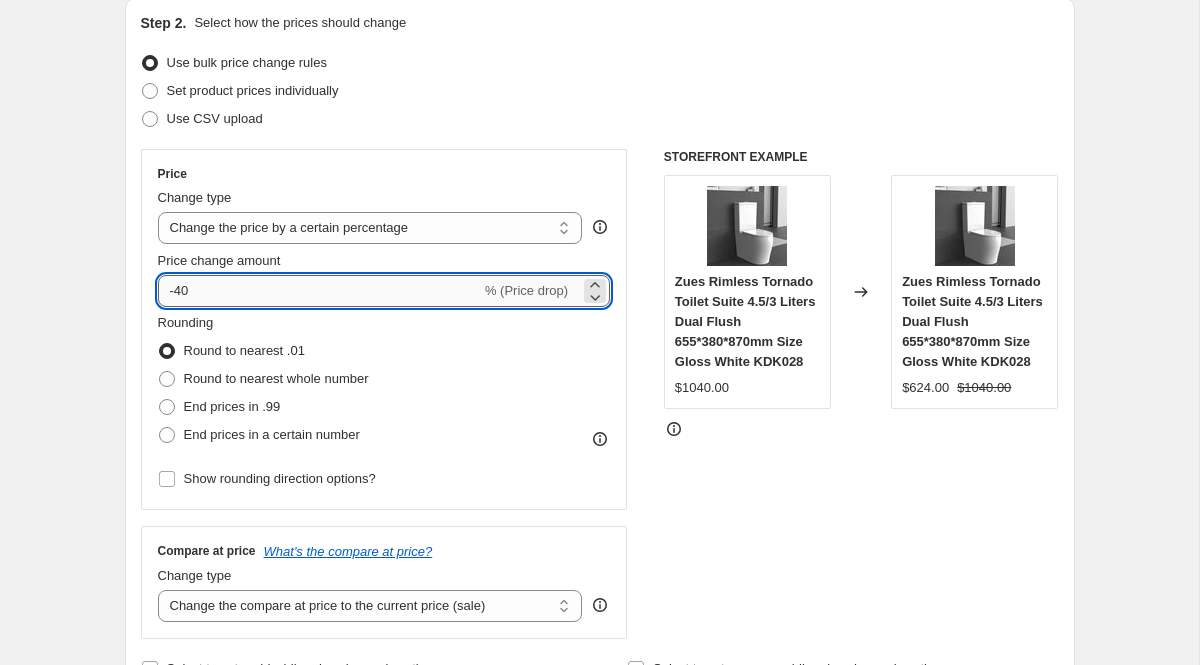 type on "-4" 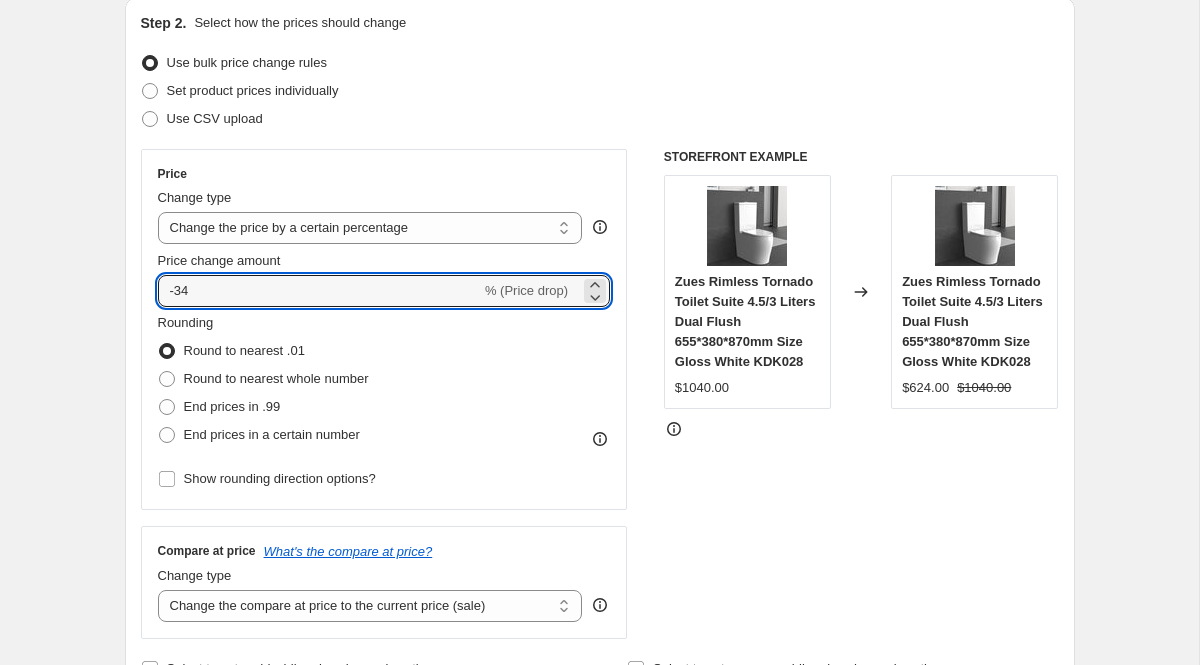 click on "STOREFRONT EXAMPLE Zues Rimless Tornado Toilet Suite 4.5/3 Liters Dual Flush 655*380*870mm Size Gloss White KDK028 $1040.00 Changed to Zues Rimless Tornado Toilet Suite 4.5/3 Liters Dual Flush 655*380*870mm Size Gloss White KDK028 $624.00 $1040.00" at bounding box center [861, 394] 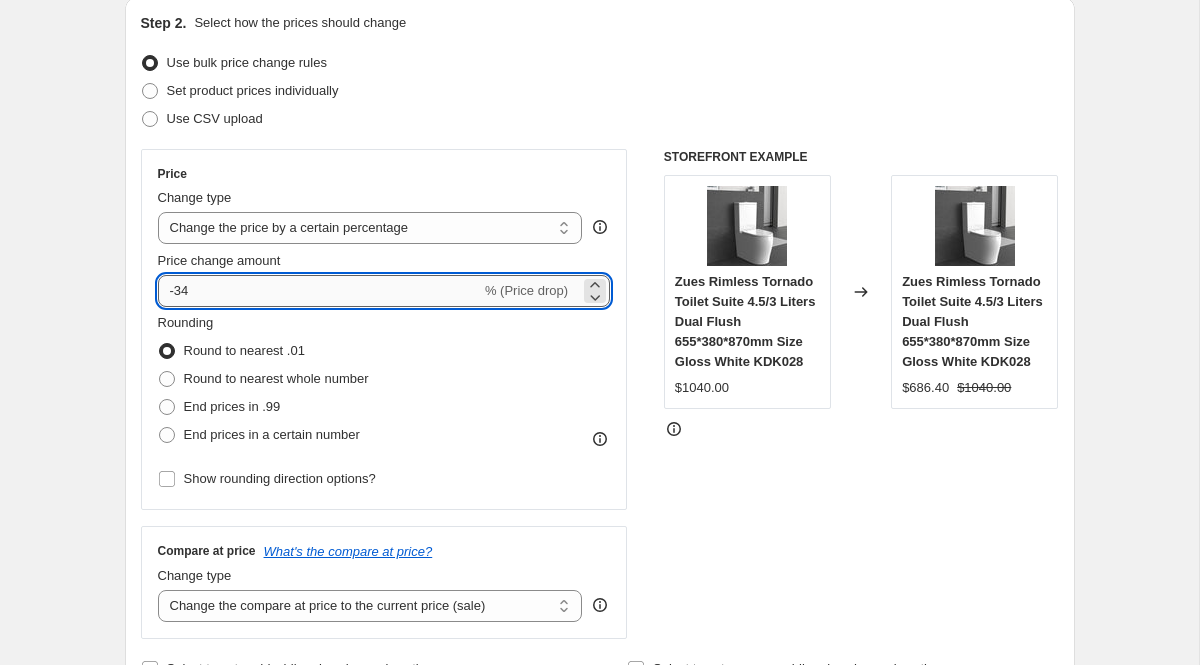 click on "-34" at bounding box center (319, 291) 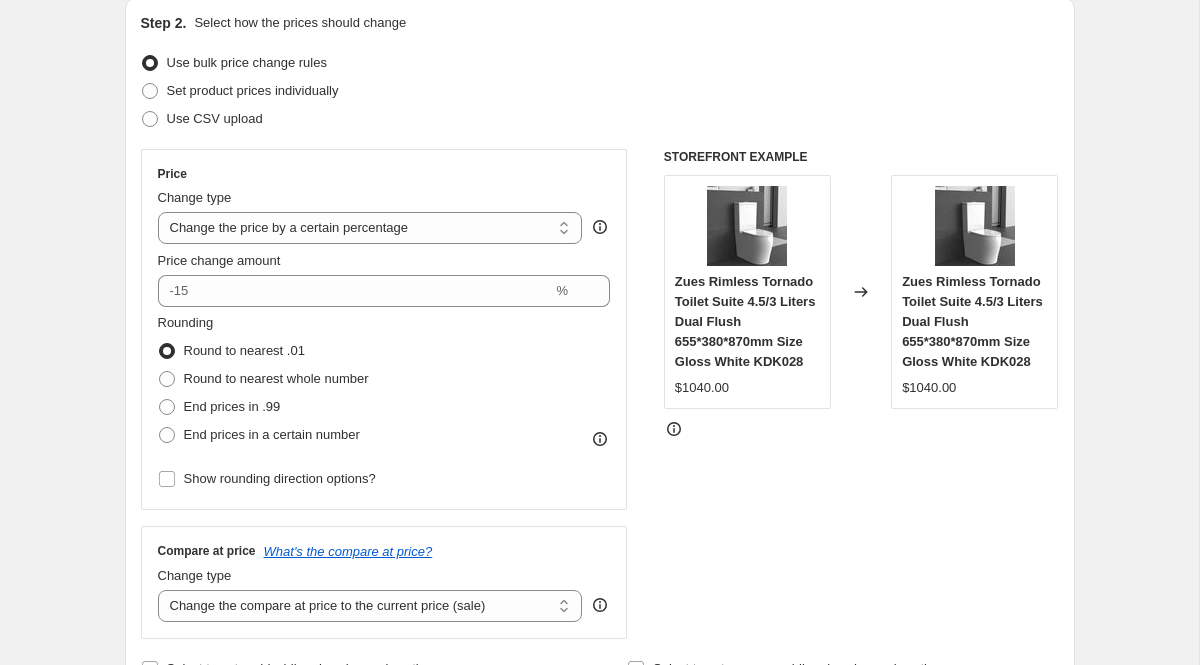 type on "0" 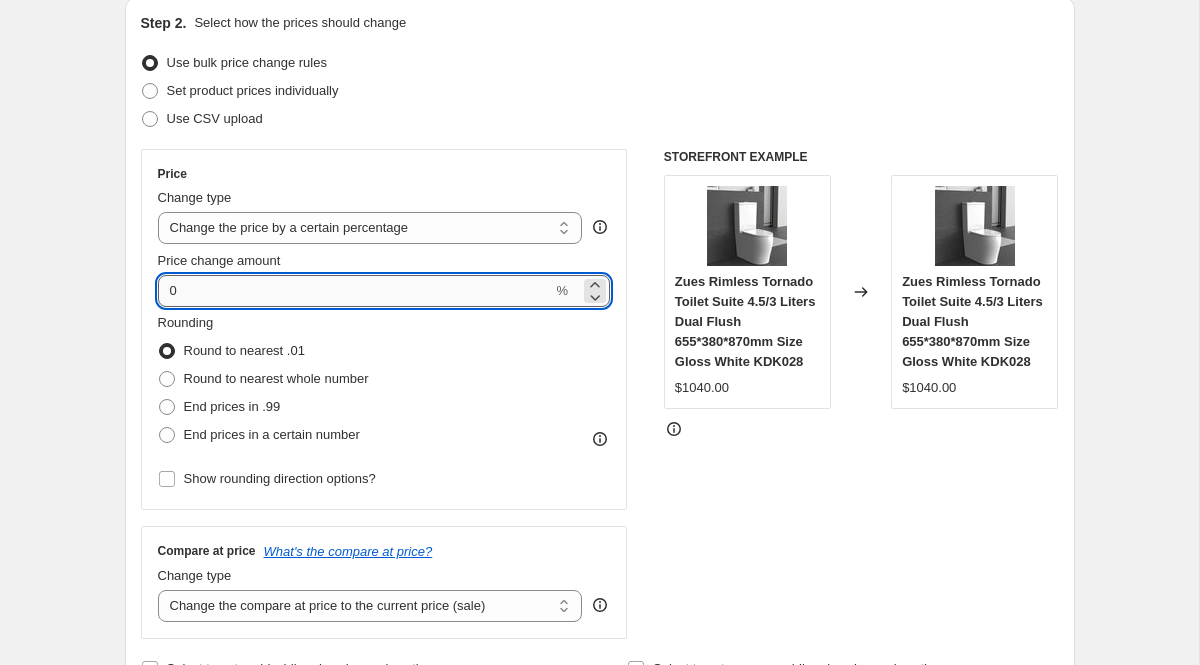 click on "0" at bounding box center [355, 291] 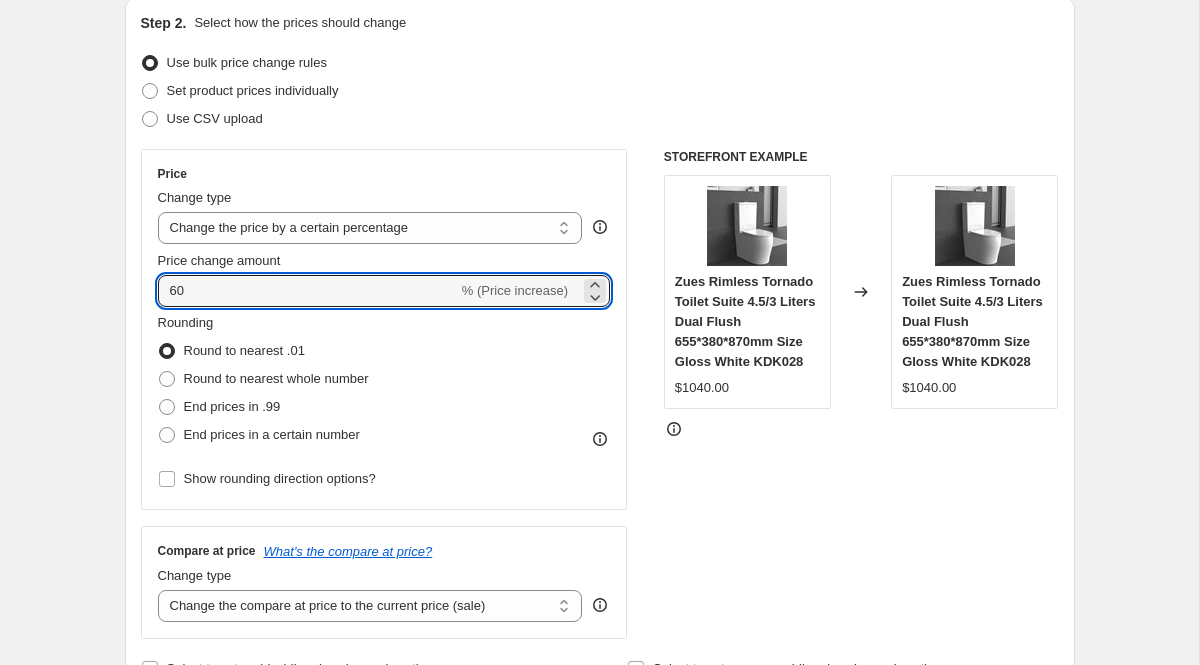type on "60" 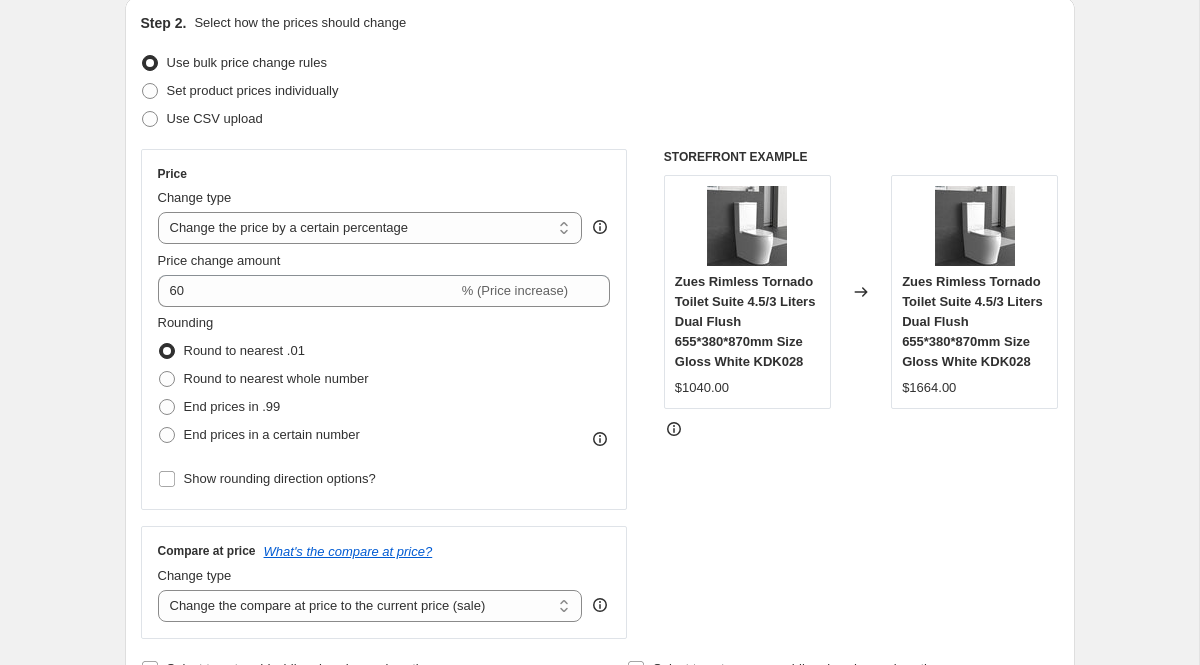 click on "Step 2. Select how the prices should change Use bulk price change rules Set product prices individually Use CSV upload Price Change type Change the price to a certain amount Change the price by a certain amount Change the price by a certain percentage Change the price to the current compare at price (price before sale) Change the price by a certain amount relative to the compare at price Change the price by a certain percentage relative to the compare at price Don't change the price Change the price by a certain percentage relative to the cost per item Change price to certain cost margin Change the price by a certain percentage Price change amount 60 % (Price increase) Rounding Round to nearest .01 Round to nearest whole number End prices in .99 End prices in a certain number Show rounding direction options? Compare at price What's the compare at price? Change type Change the compare at price to the current price (sale) Change the compare at price to a certain amount Don't change the compare at price $1040.00" at bounding box center [600, 348] 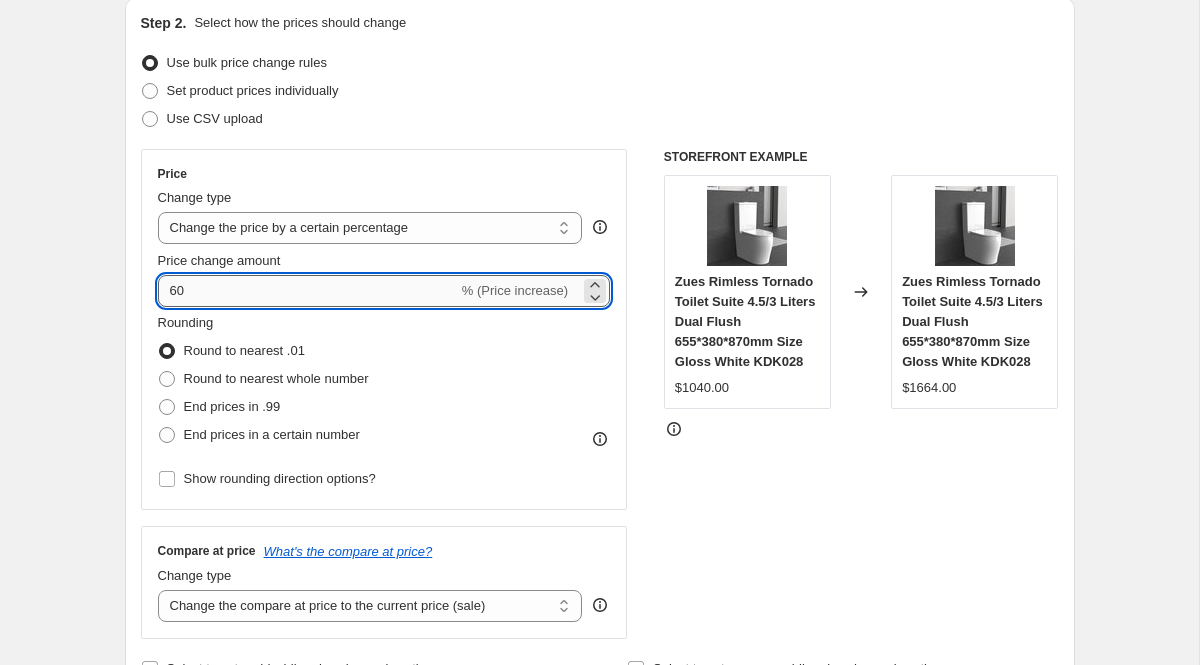 click on "60" at bounding box center (308, 291) 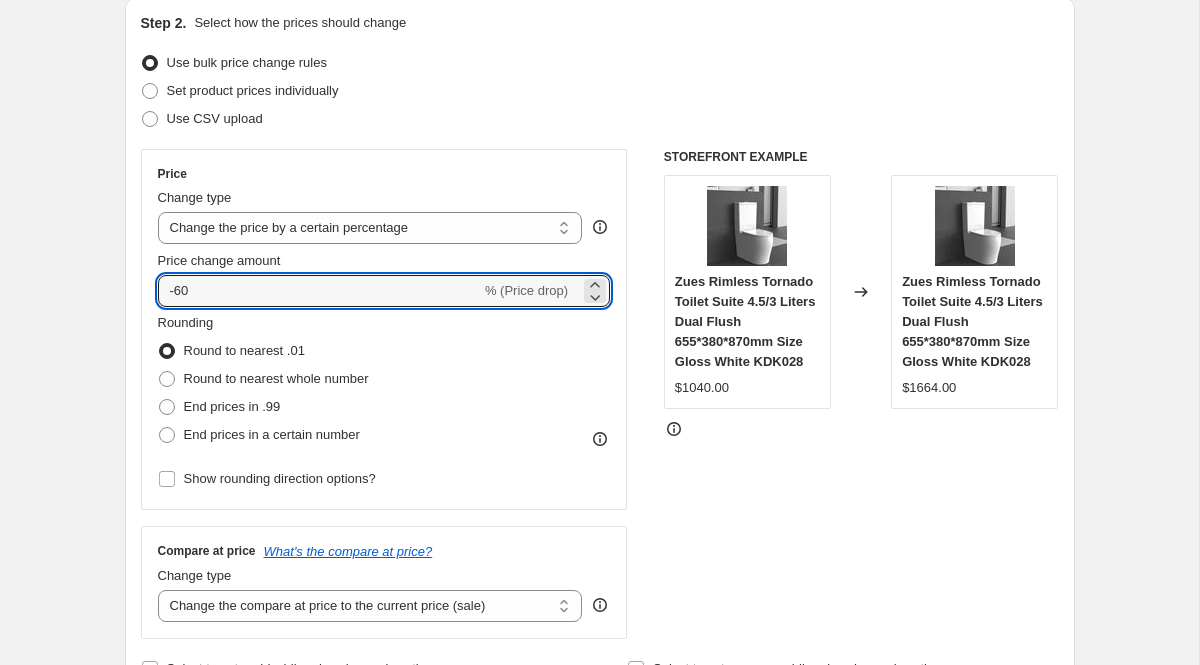 click on "Create new price change job. This page is ready Create new price change job Draft Step 1. Optionally give your price change job a title (eg "March 30% off sale on boots") Posieion toilets This title is just for internal use, customers won't see it Step 2. Select how the prices should change Use bulk price change rules Set product prices individually Use CSV upload Price Change type Change the price to a certain amount Change the price by a certain amount Change the price by a certain percentage Change the price to the current compare at price (price before sale) Change the price by a certain amount relative to the compare at price Change the price by a certain percentage relative to the compare at price Don't change the price Change the price by a certain percentage relative to the cost per item Change price to certain cost margin Change the price by a certain percentage Price change amount -60 % (Price drop) Rounding Round to nearest .01 Round to nearest whole number End prices in .99 Compare at price   FAQ" at bounding box center [600, 924] 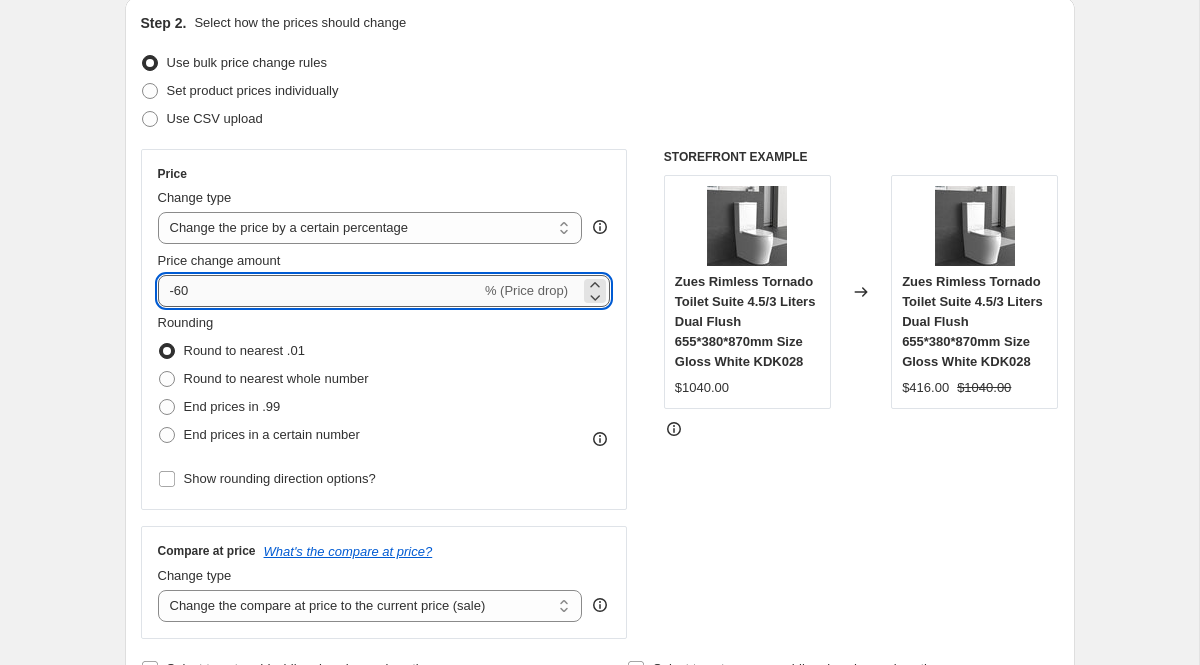 click on "-60" at bounding box center (319, 291) 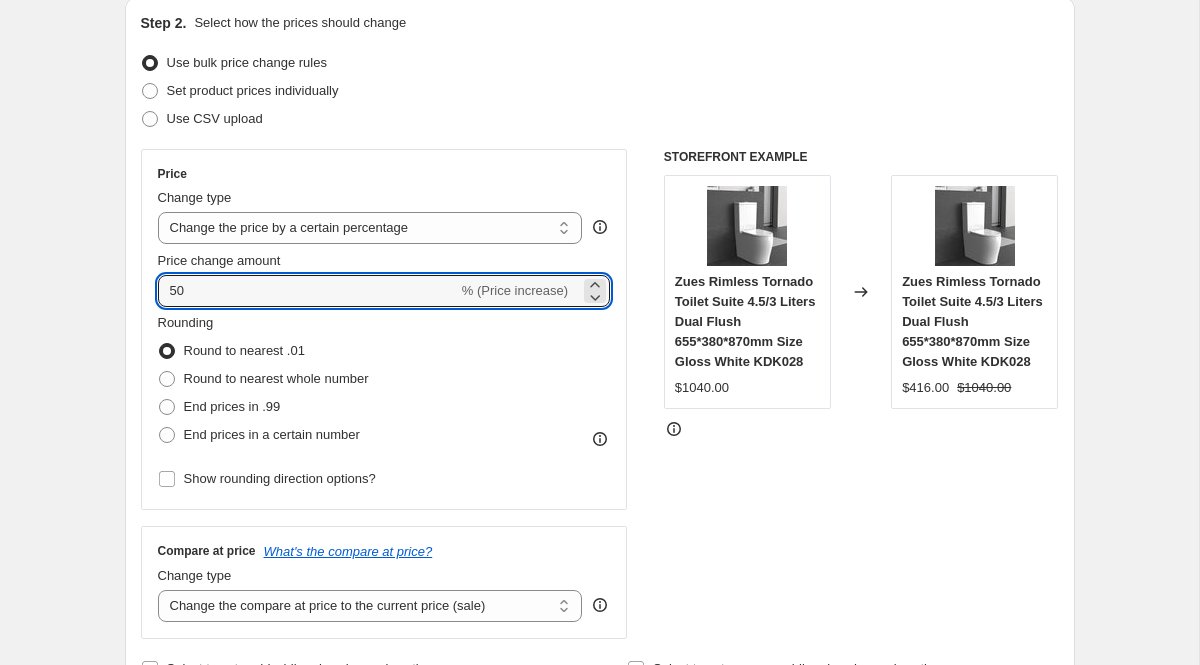 type on "5" 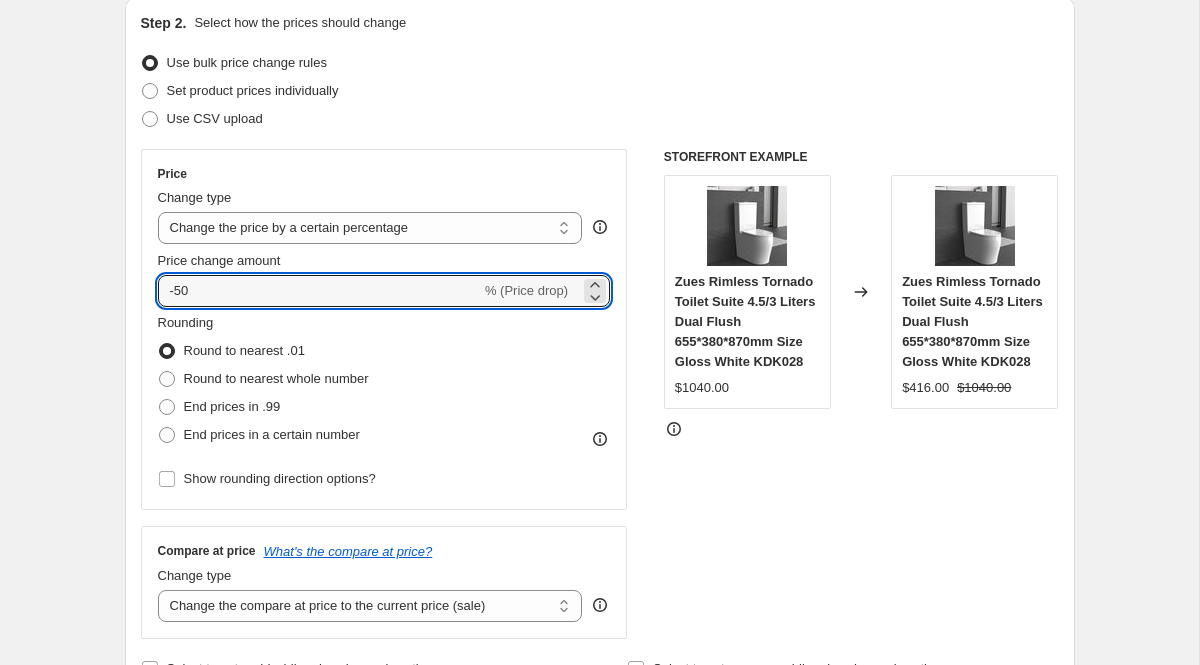 click on "Zues Rimless Tornado Toilet Suite 4.5/3 Liters Dual Flush 655*380*870mm Size Gloss White KDK028" at bounding box center [974, 322] 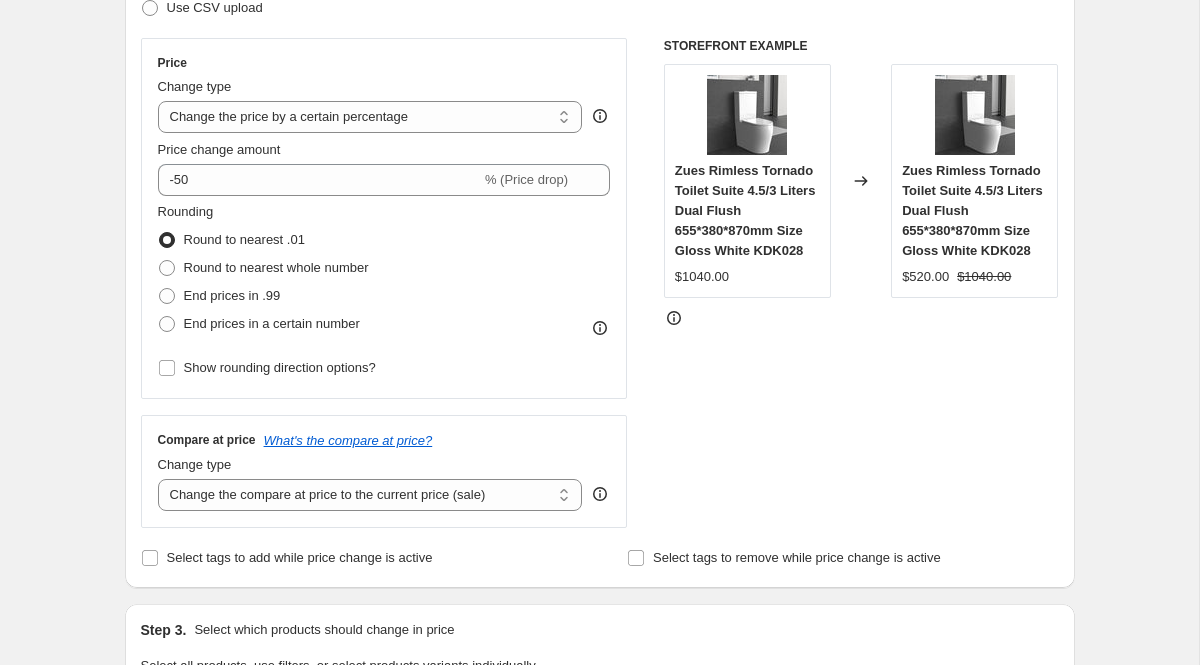 scroll, scrollTop: 0, scrollLeft: 0, axis: both 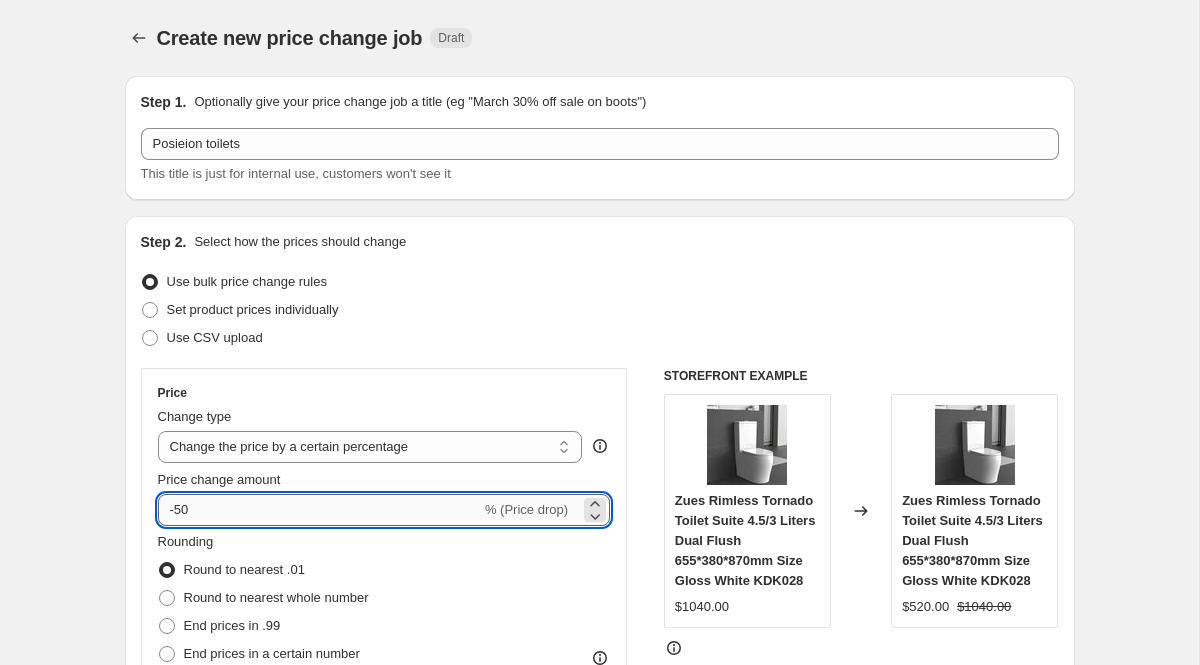 click on "-50" at bounding box center (319, 510) 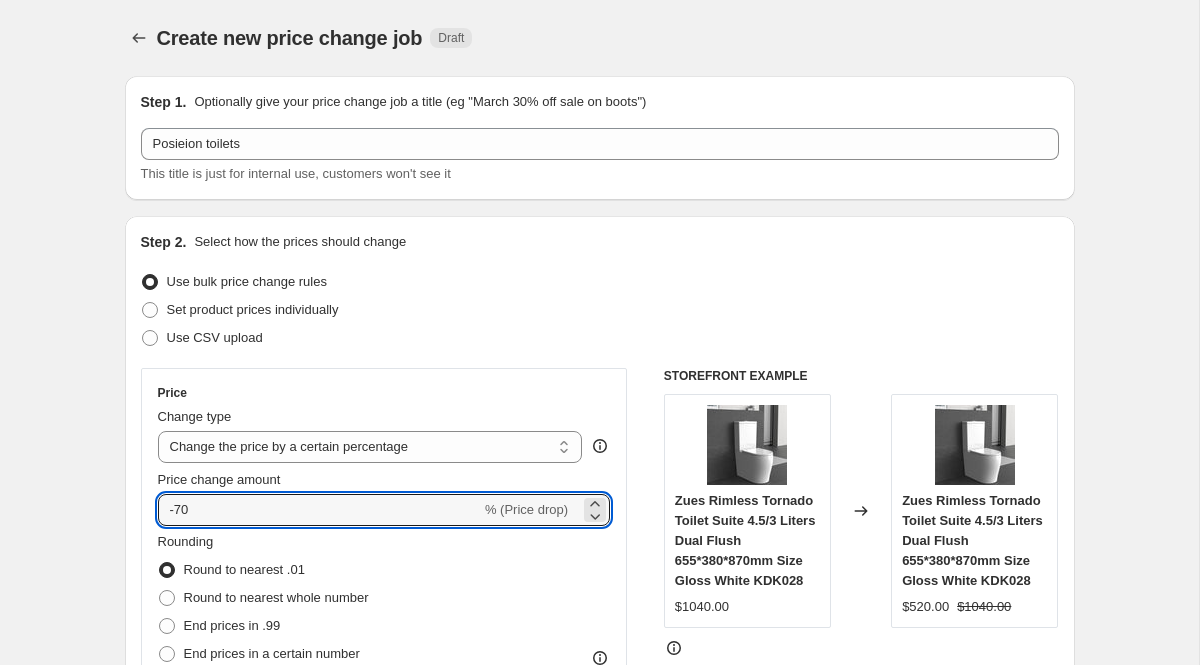 click on "Changed to" at bounding box center [861, 511] 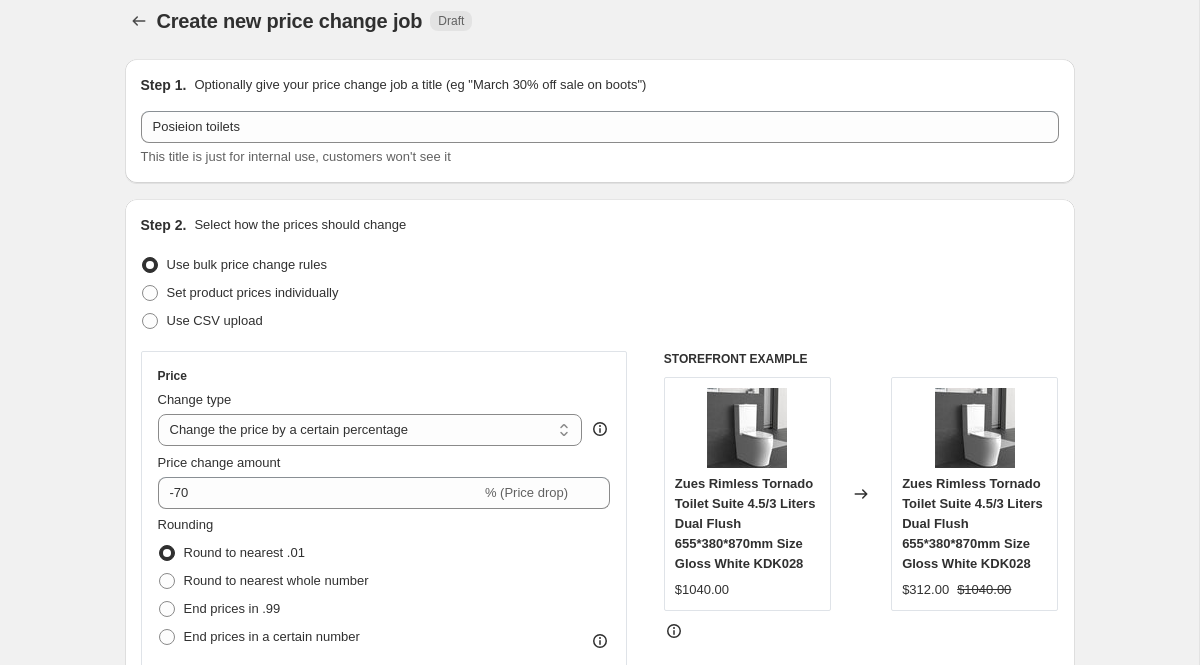 scroll, scrollTop: 18, scrollLeft: 0, axis: vertical 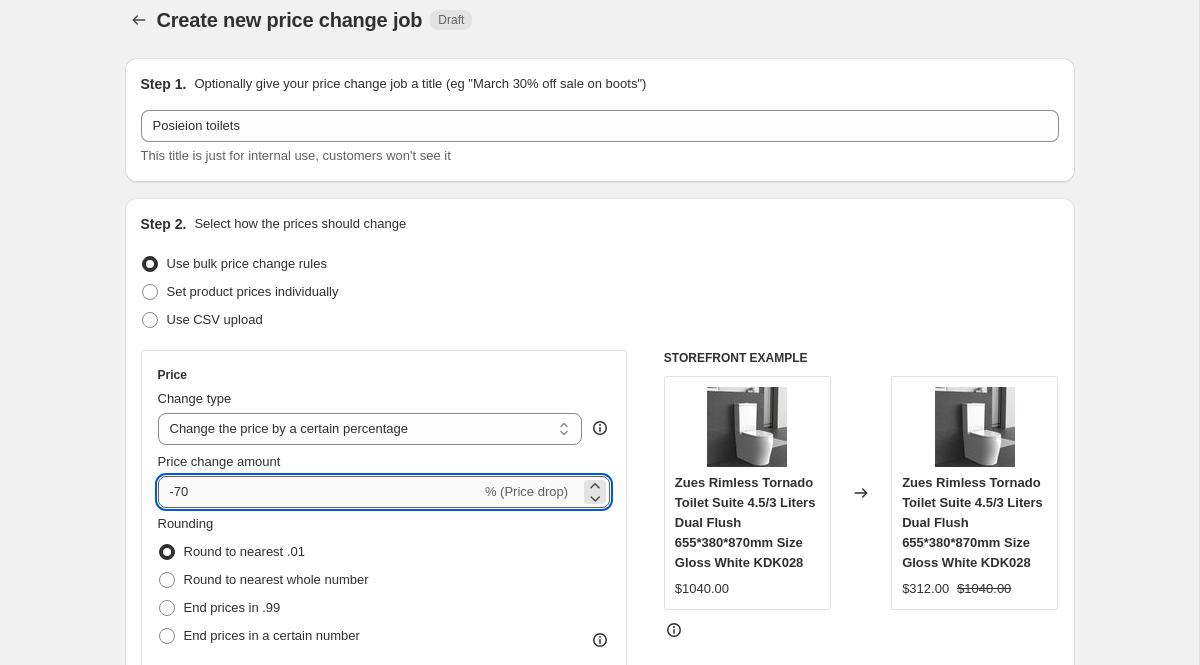 click on "-70" at bounding box center (319, 492) 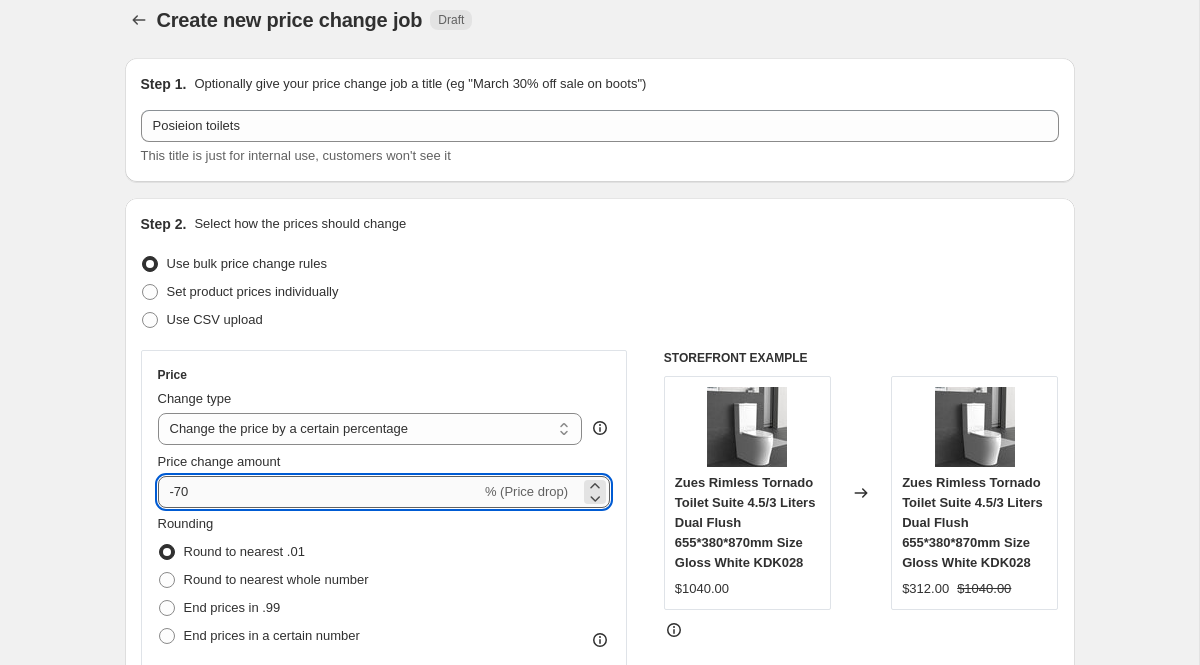 click on "-70" at bounding box center (319, 492) 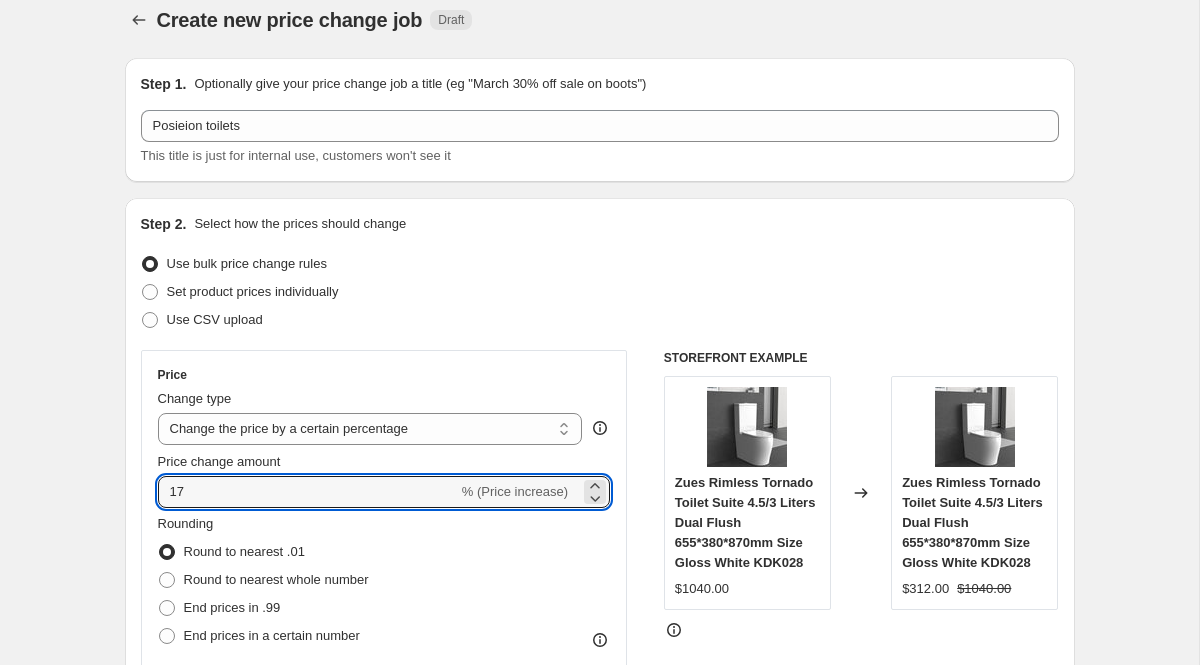 type on "17" 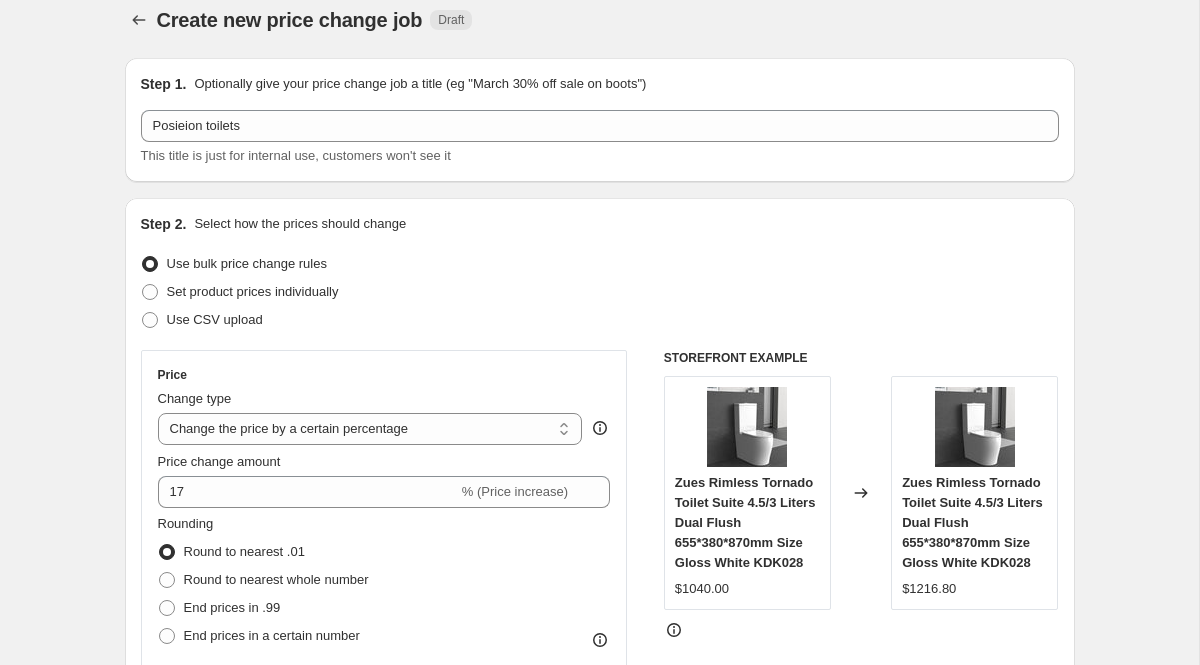 scroll, scrollTop: 74, scrollLeft: 0, axis: vertical 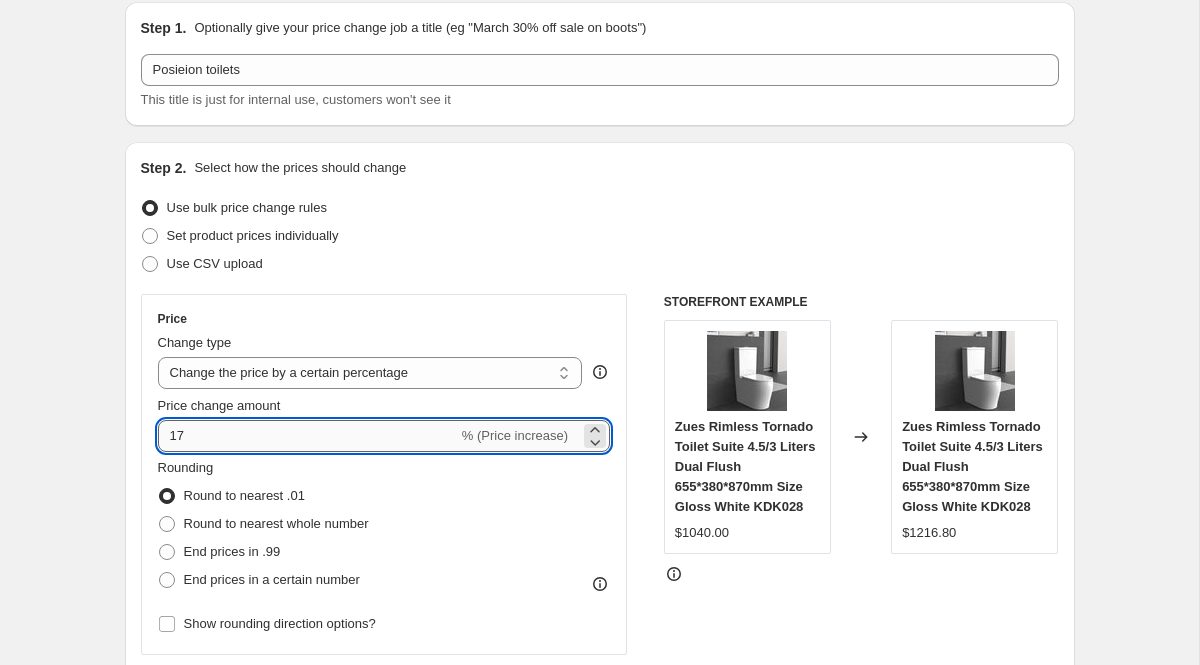 click on "17" at bounding box center [308, 436] 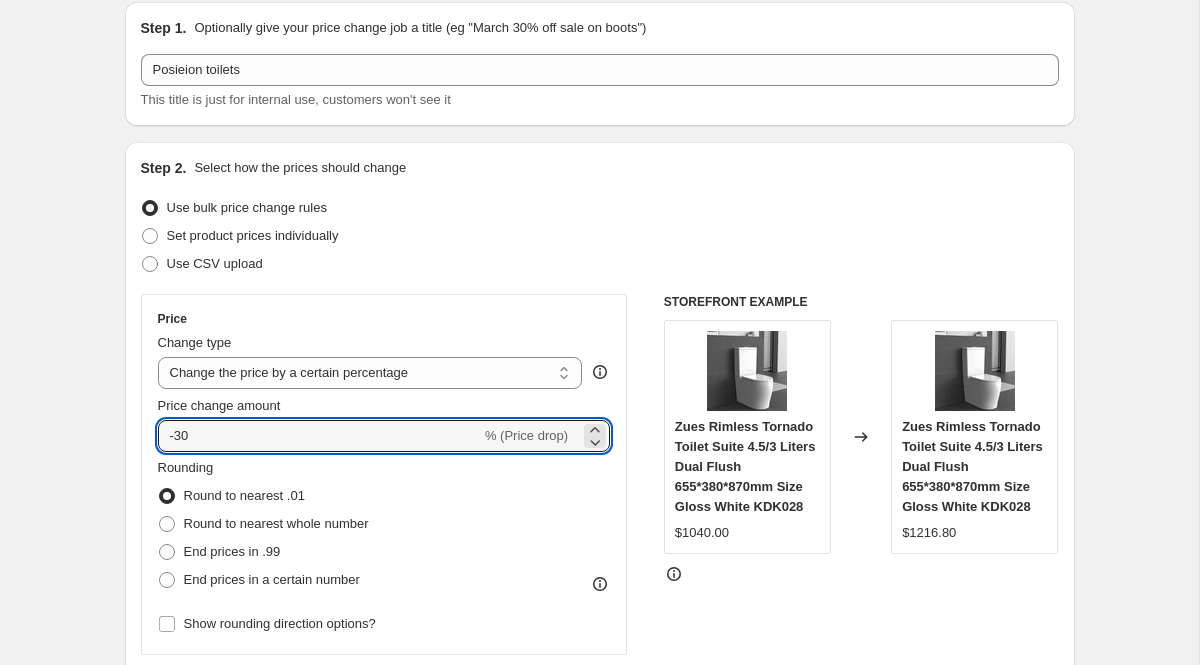 type on "-30" 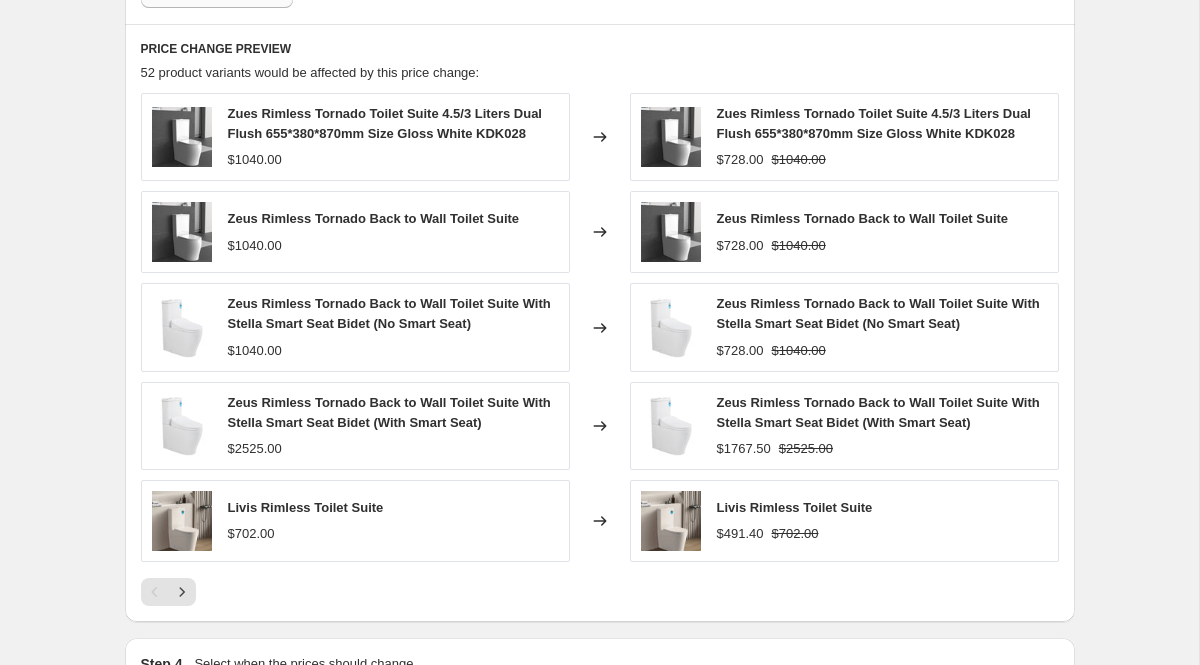 scroll, scrollTop: 1344, scrollLeft: 0, axis: vertical 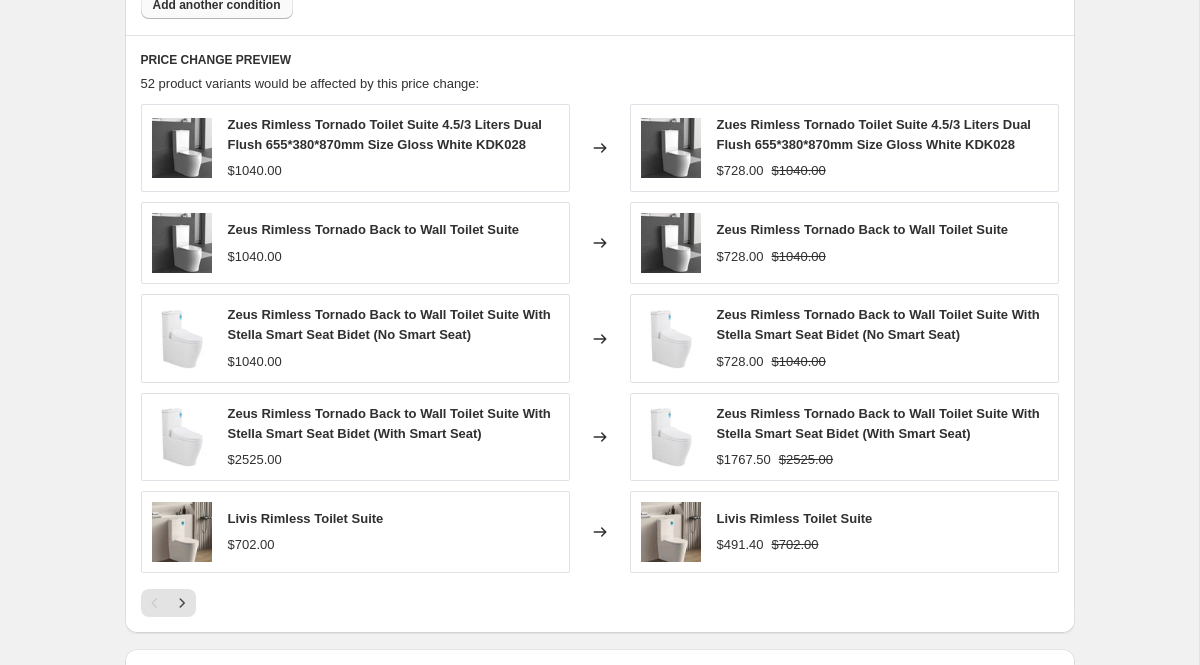 click on "Livis Rimless Toilet Suite" at bounding box center (795, 519) 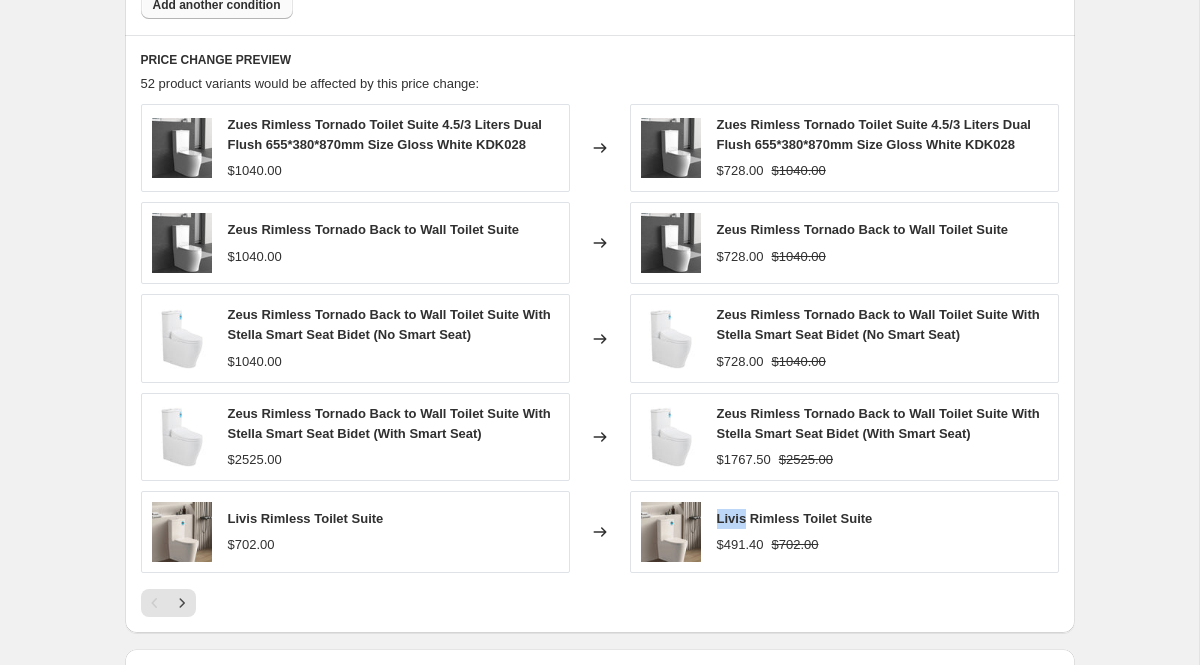 click on "Livis Rimless Toilet Suite" at bounding box center (795, 519) 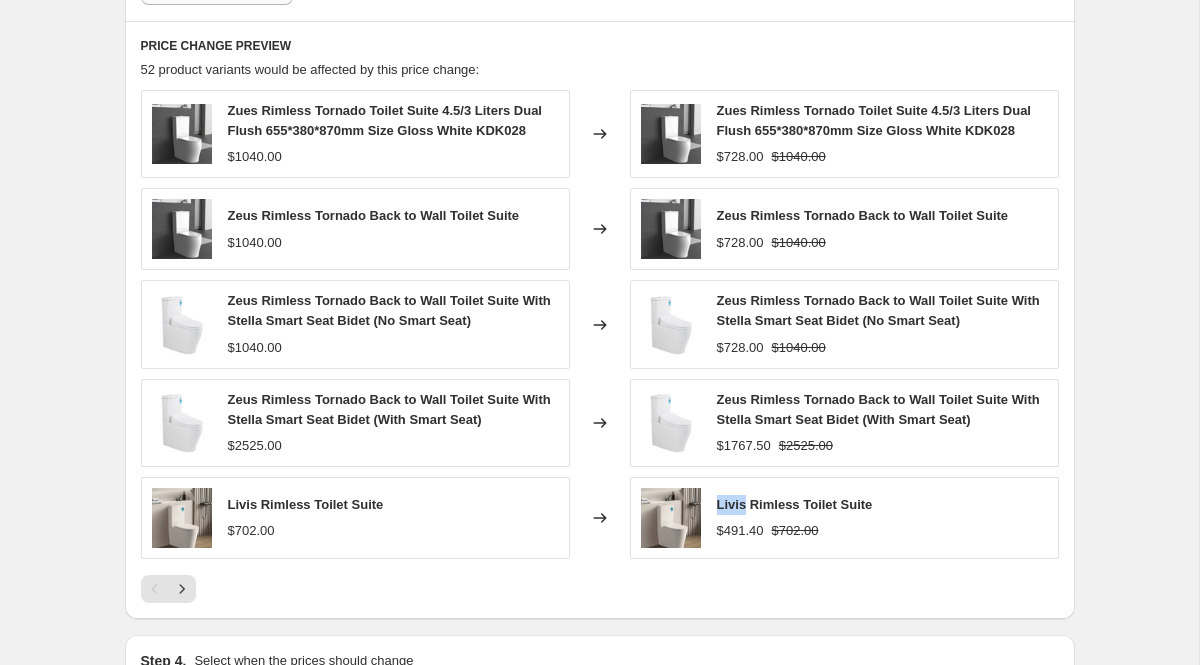 scroll, scrollTop: 1373, scrollLeft: 0, axis: vertical 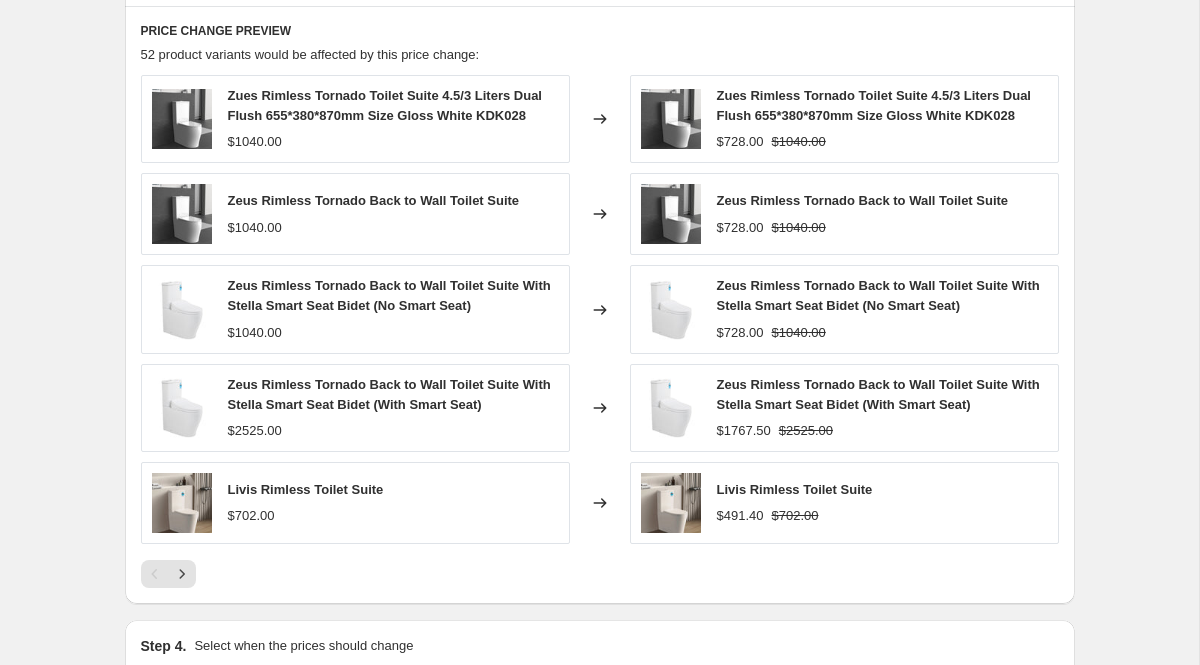 click on "Zeus Rimless Tornado Back to Wall Toilet Suite With Stella Smart Seat Bidet (With Smart Seat)" at bounding box center (878, 394) 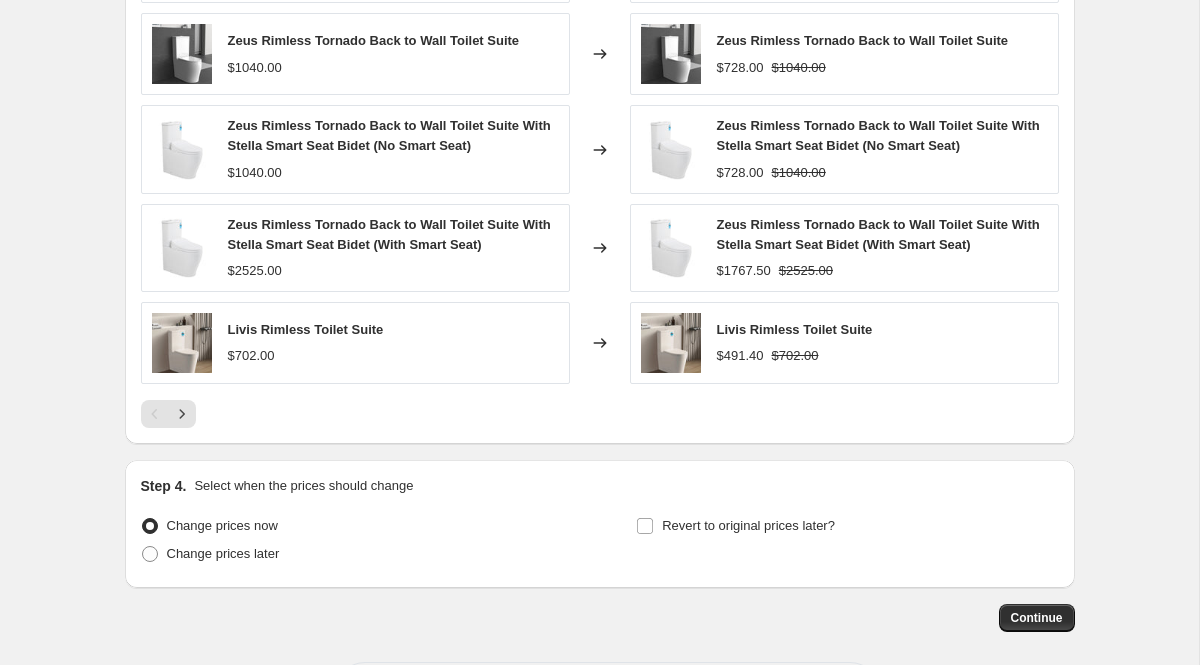 scroll, scrollTop: 1622, scrollLeft: 0, axis: vertical 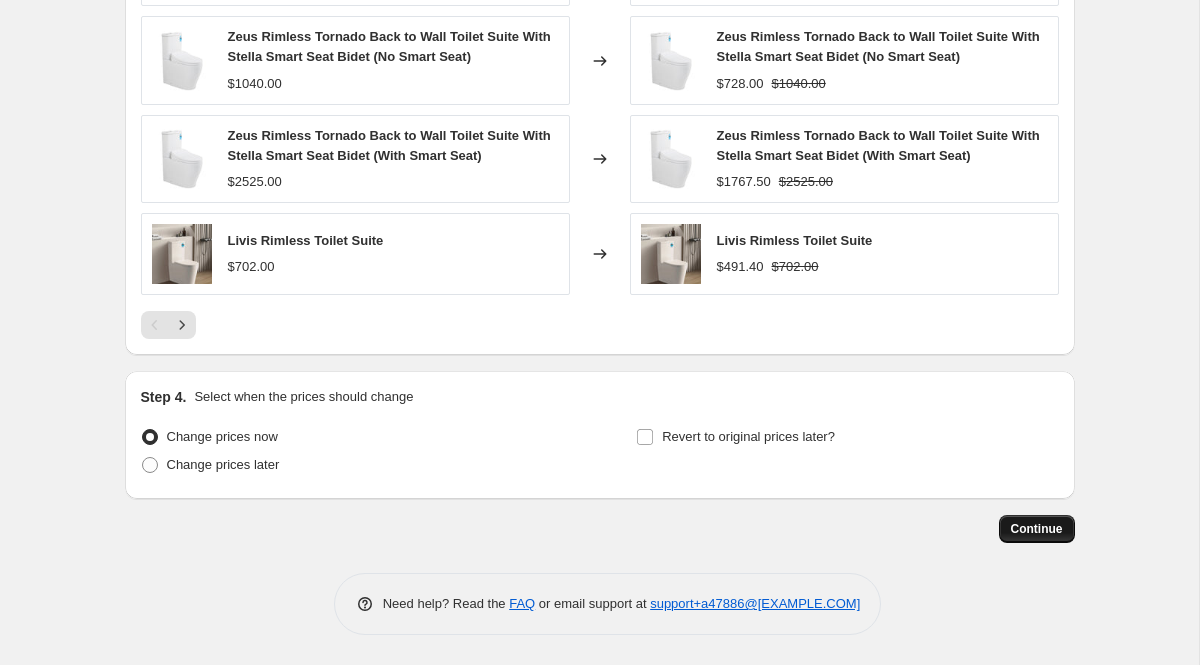 click on "Continue" at bounding box center (1037, 529) 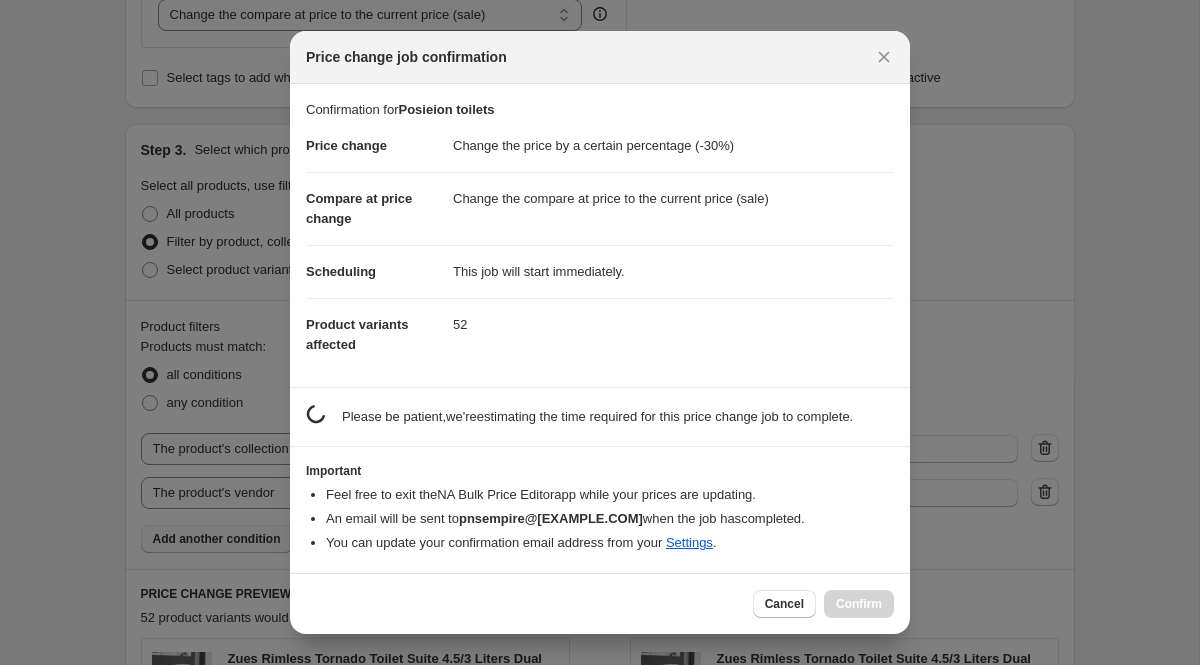scroll, scrollTop: 0, scrollLeft: 0, axis: both 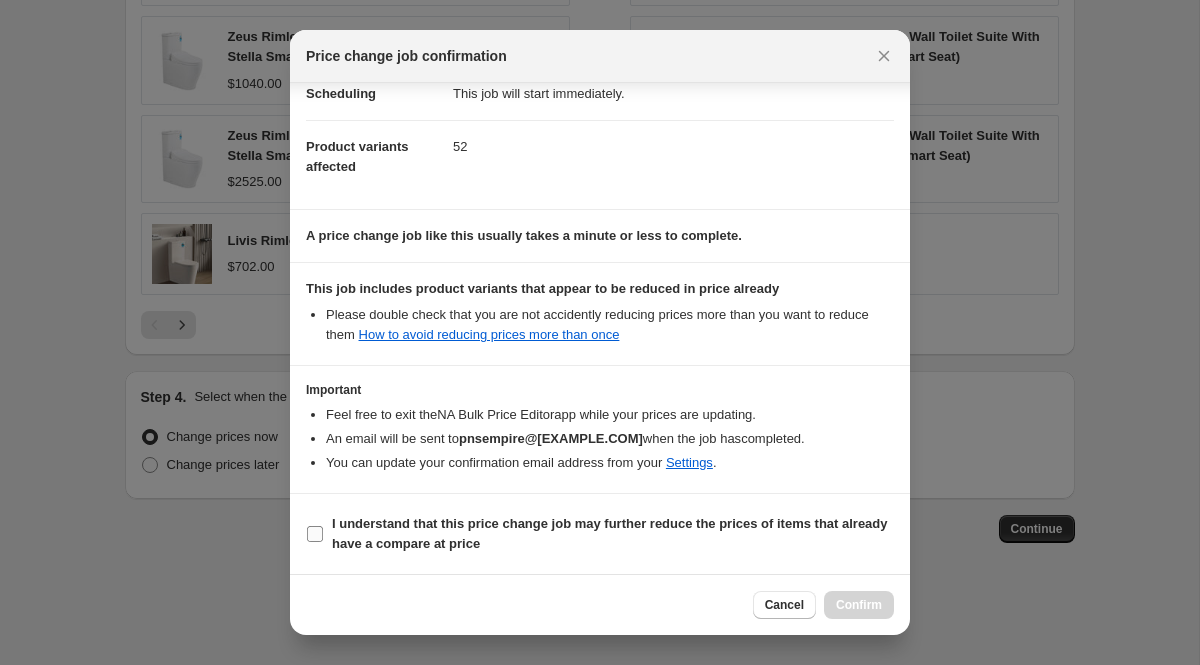 click on "I understand that this price change job may further reduce the prices of items that already have a compare at price" at bounding box center [610, 533] 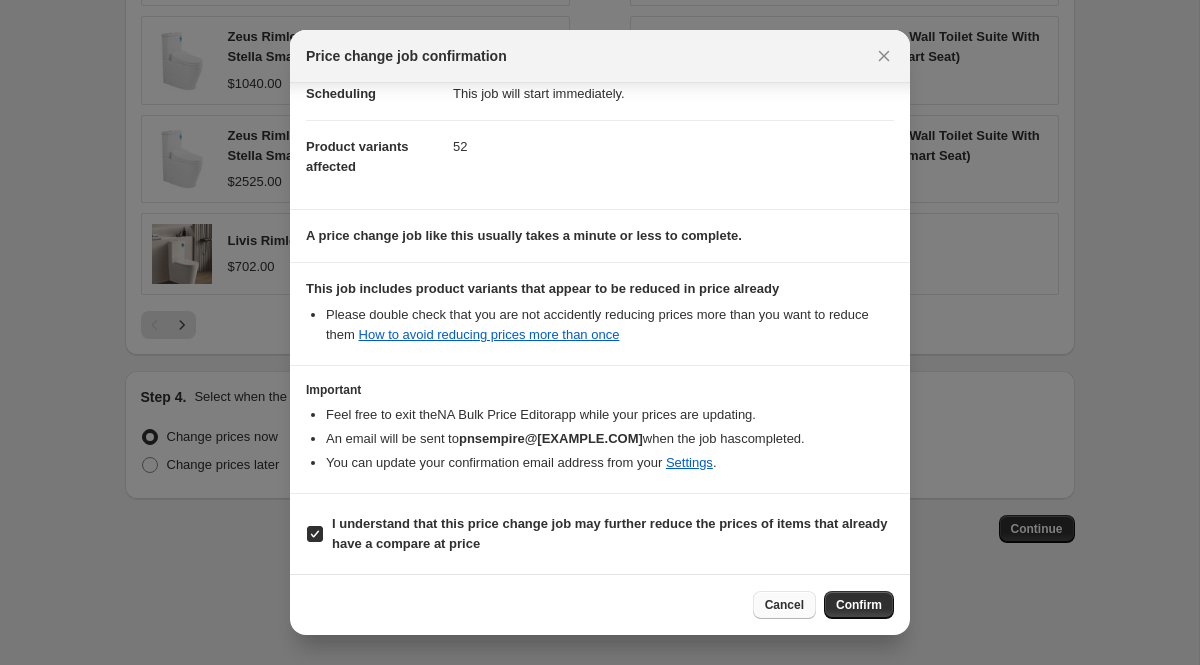 click on "Cancel" at bounding box center (784, 605) 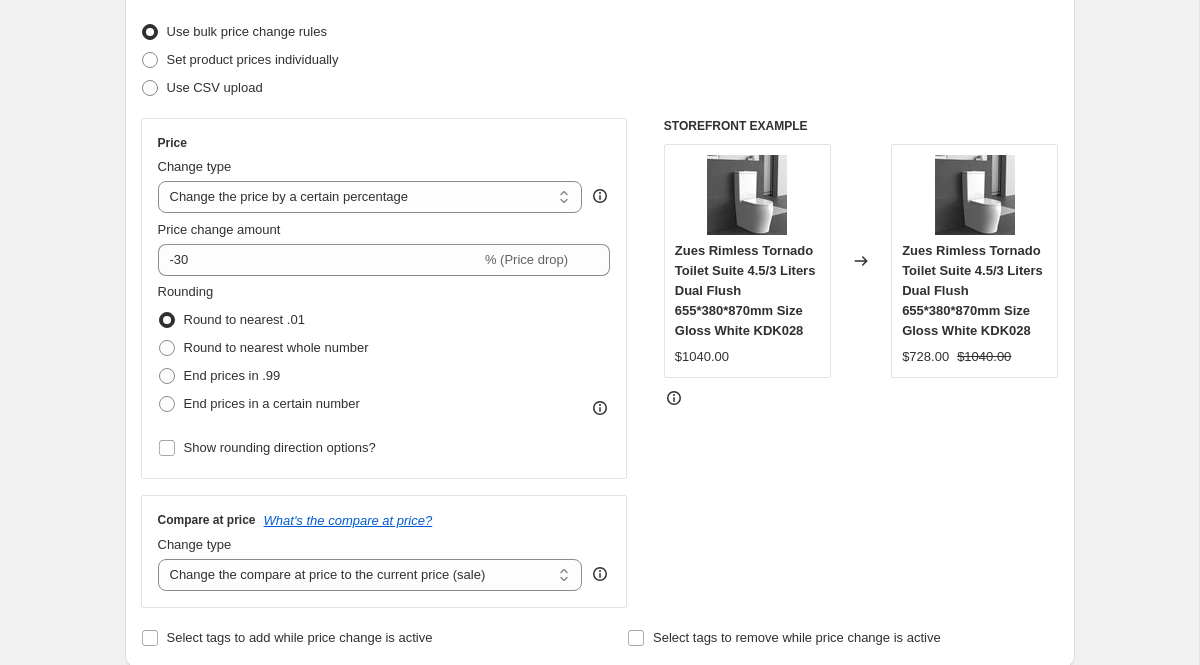 scroll, scrollTop: 152, scrollLeft: 0, axis: vertical 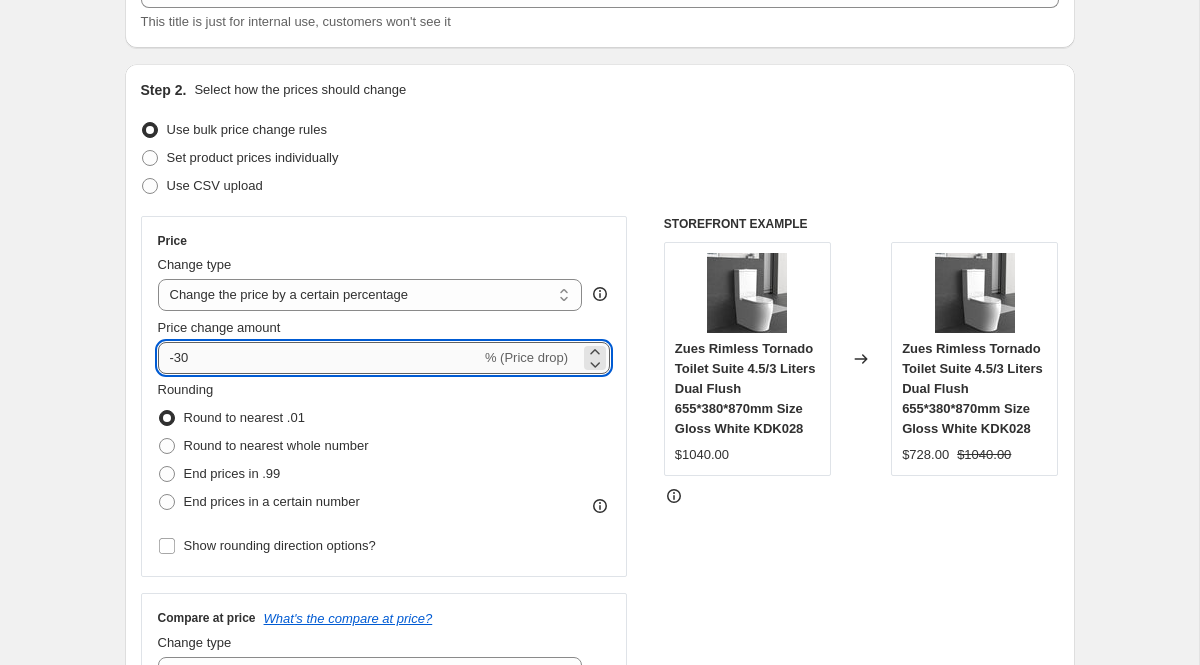 click on "-30" at bounding box center (319, 358) 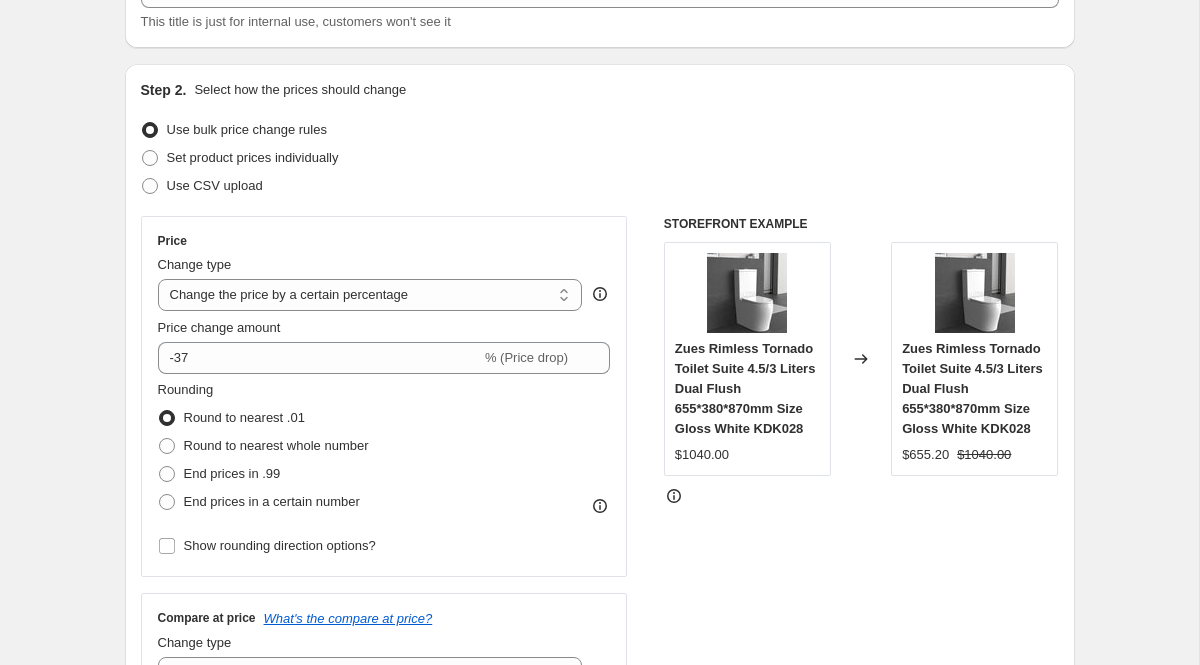 click on "Zues Rimless Tornado Toilet Suite 4.5/3 Liters Dual Flush 655*380*870mm Size Gloss White KDK028 $1040.00" at bounding box center [747, 359] 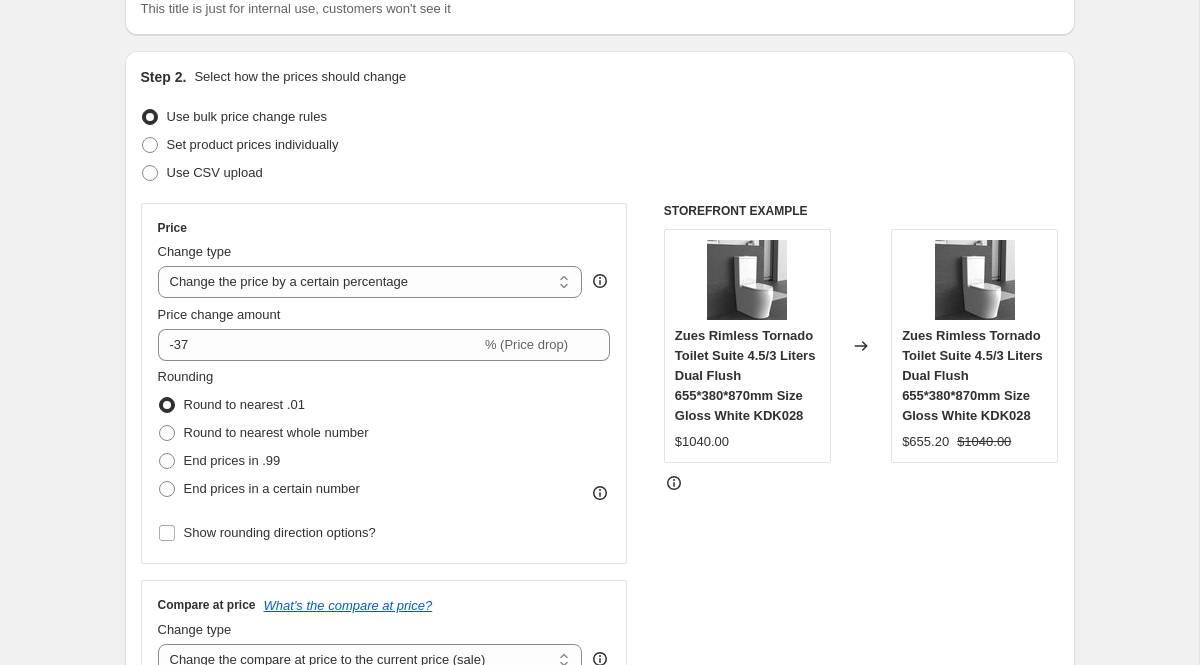scroll, scrollTop: 0, scrollLeft: 0, axis: both 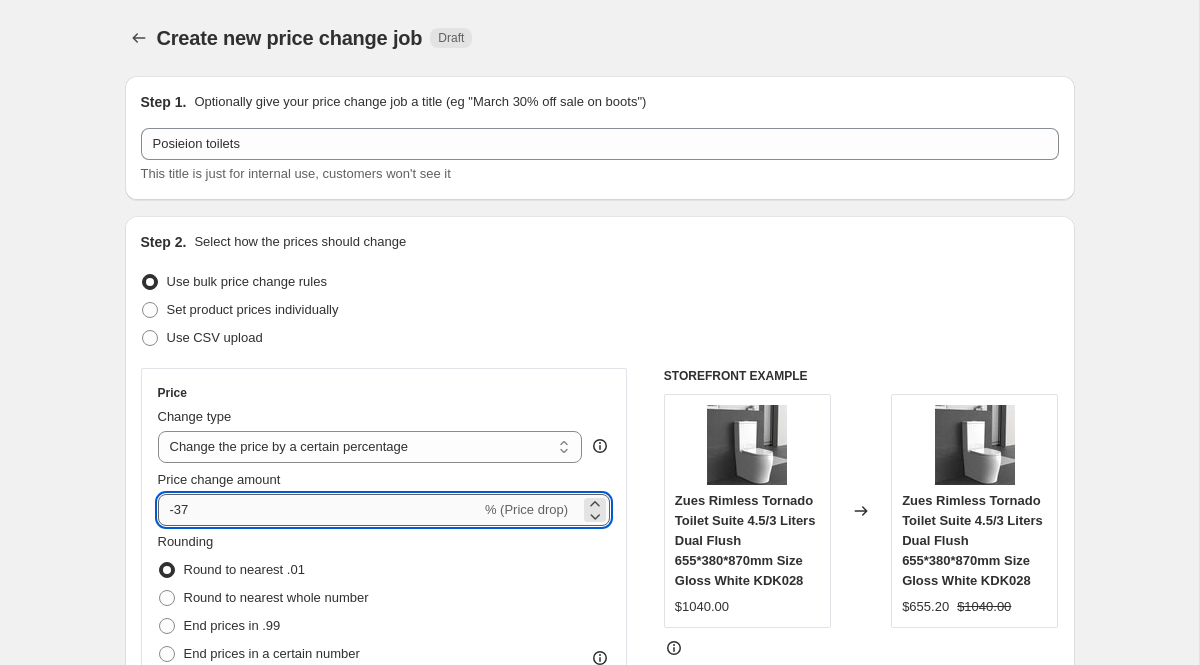 click on "-37" at bounding box center [319, 510] 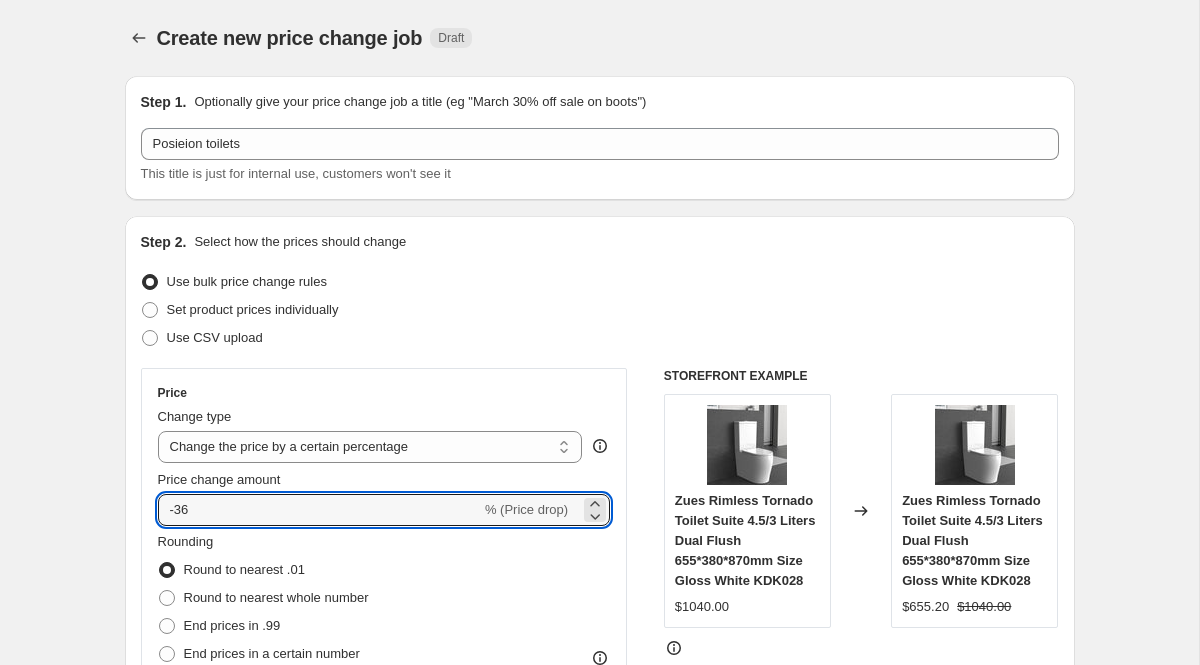 type on "-36" 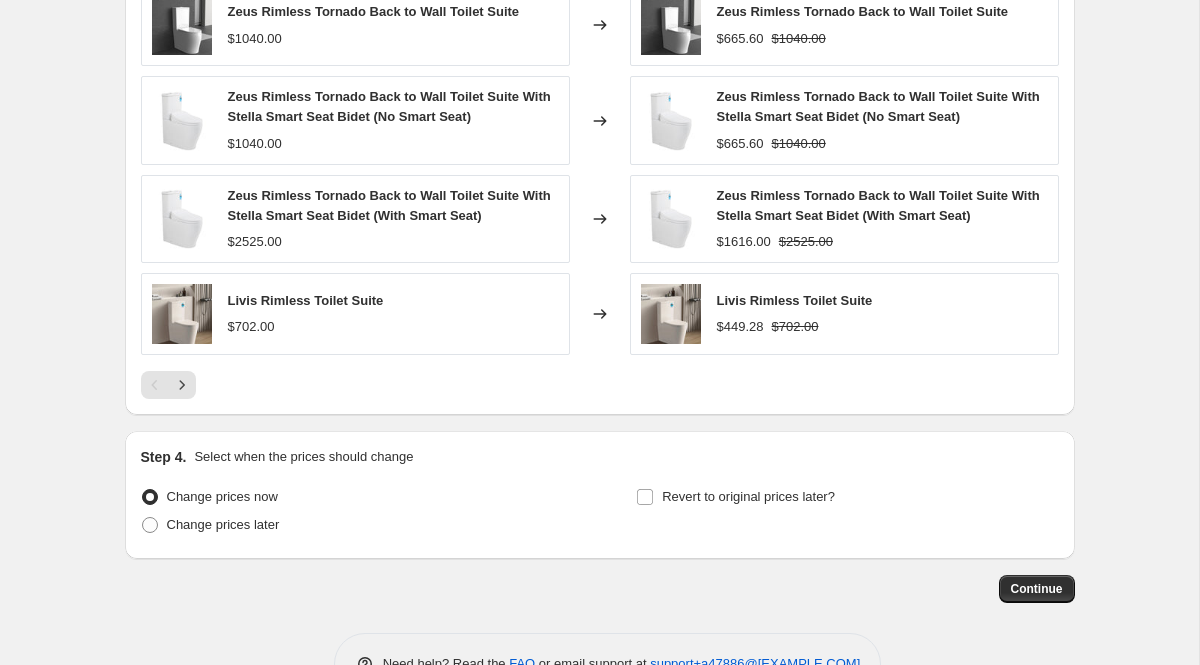 scroll, scrollTop: 1622, scrollLeft: 0, axis: vertical 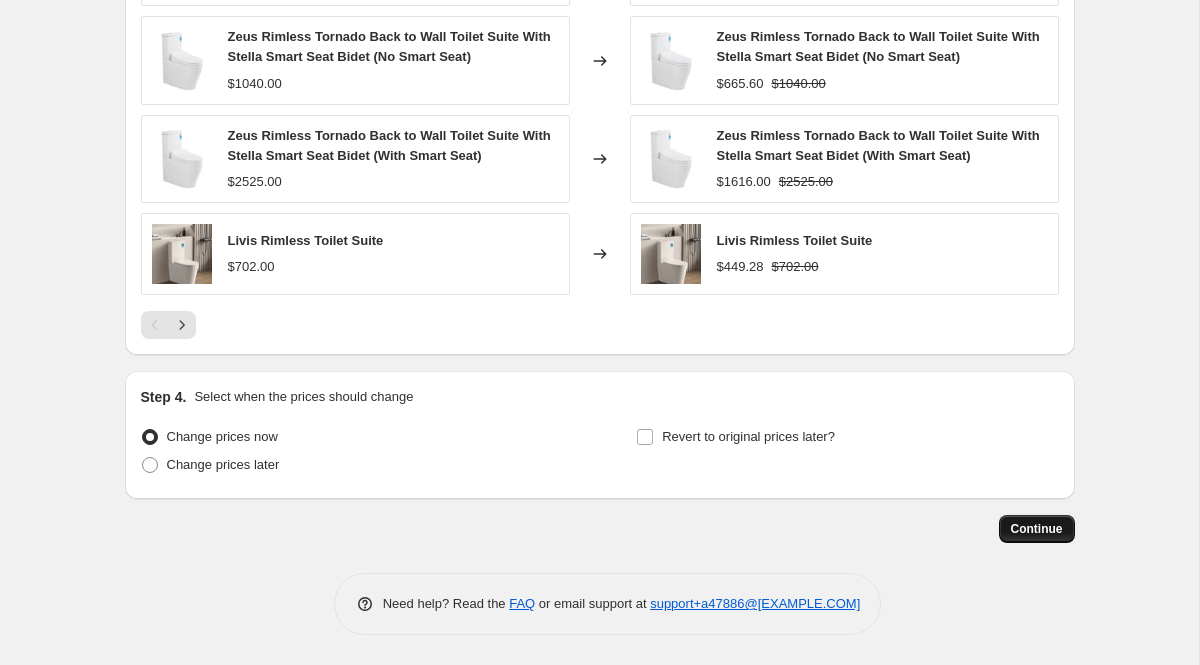 click on "Continue" at bounding box center [1037, 529] 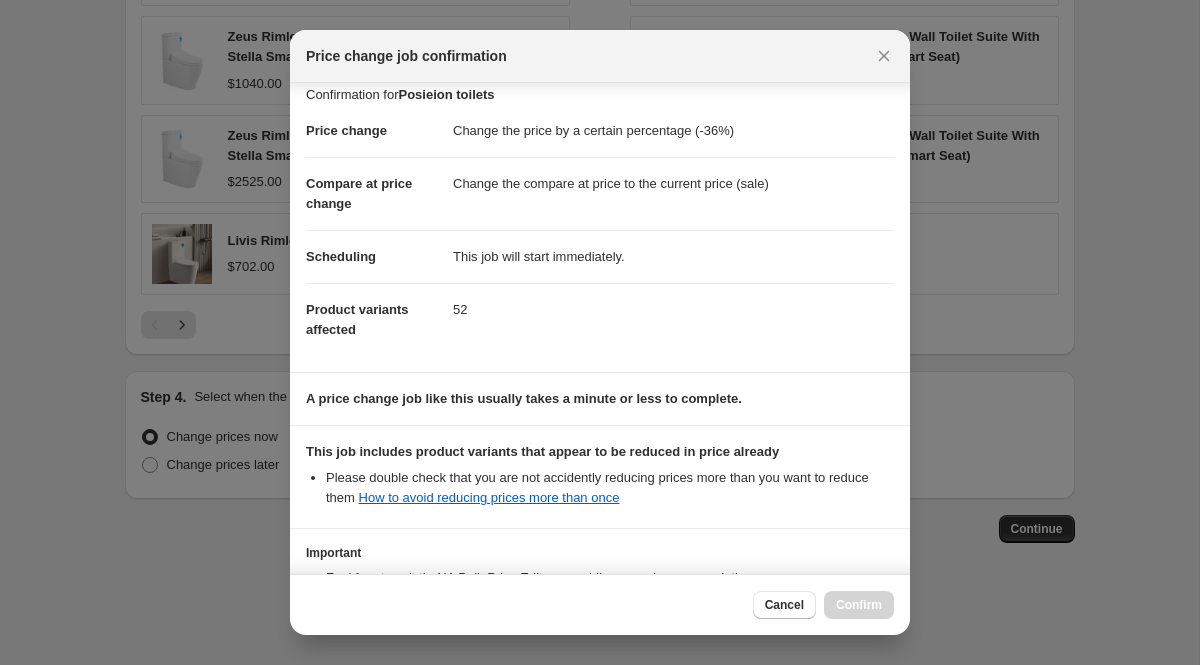 scroll, scrollTop: 177, scrollLeft: 0, axis: vertical 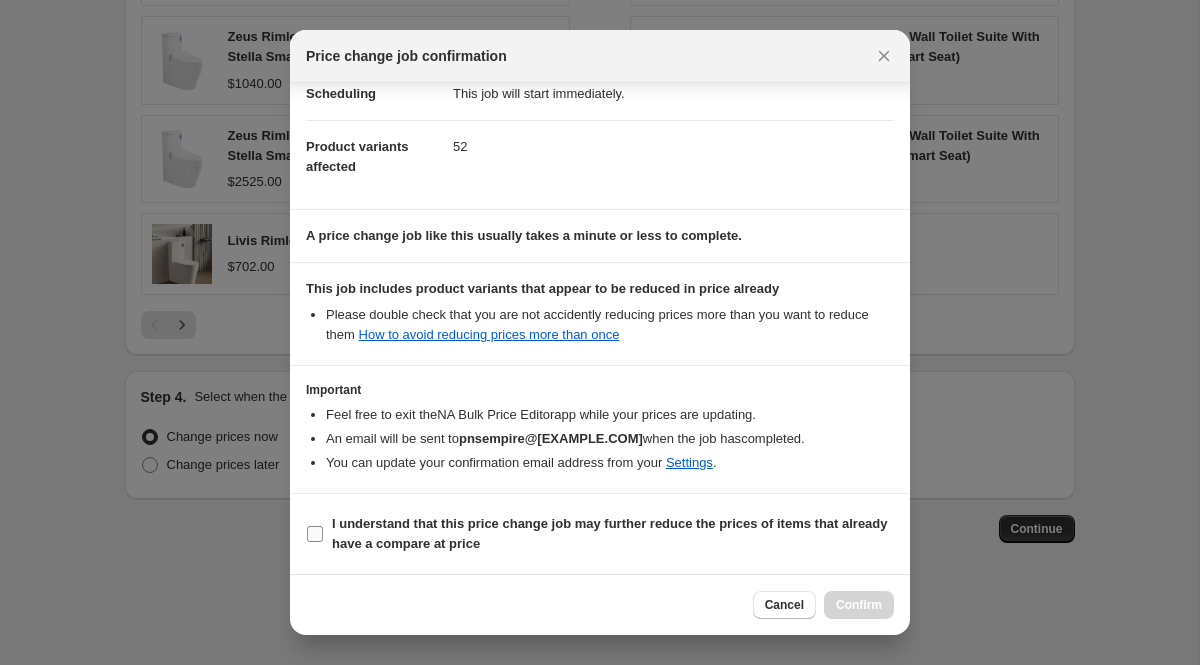 click on "I understand that this price change job may further reduce the prices of items that already have a compare at price" at bounding box center (610, 533) 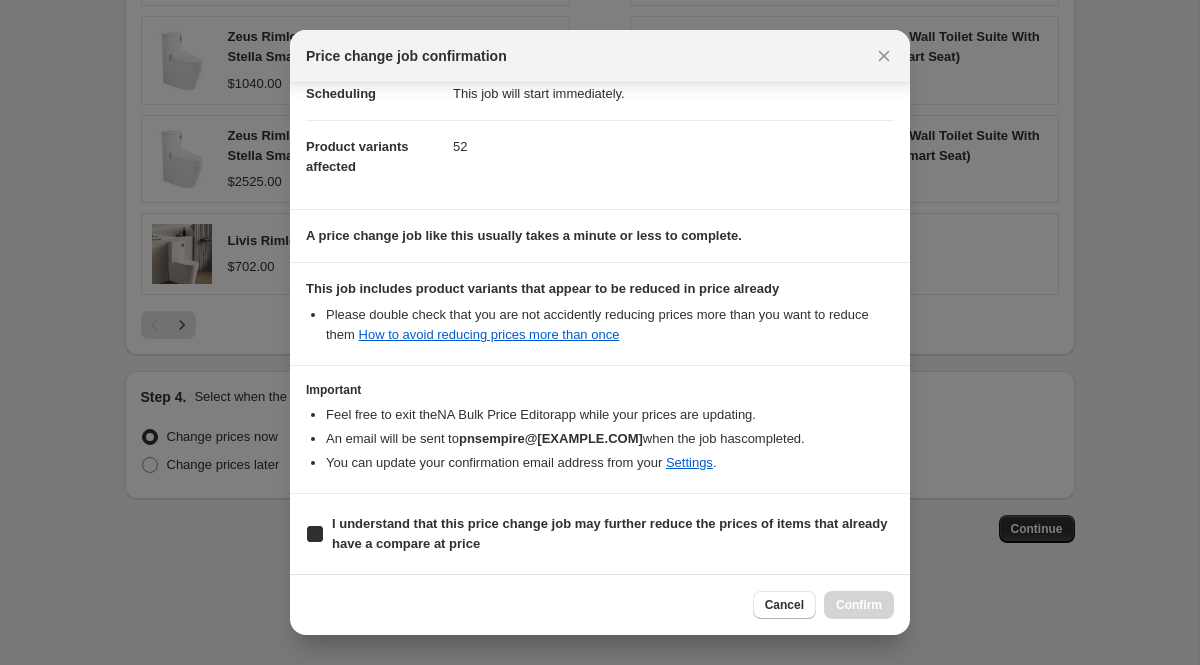 checkbox on "true" 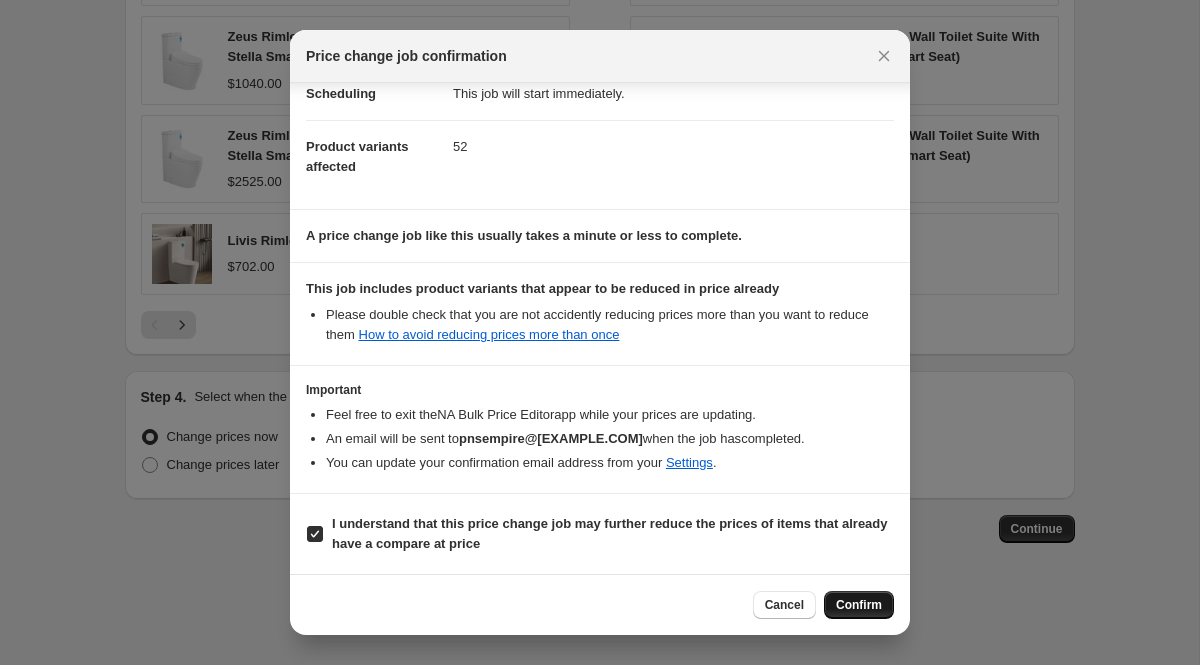 click on "Confirm" at bounding box center [859, 605] 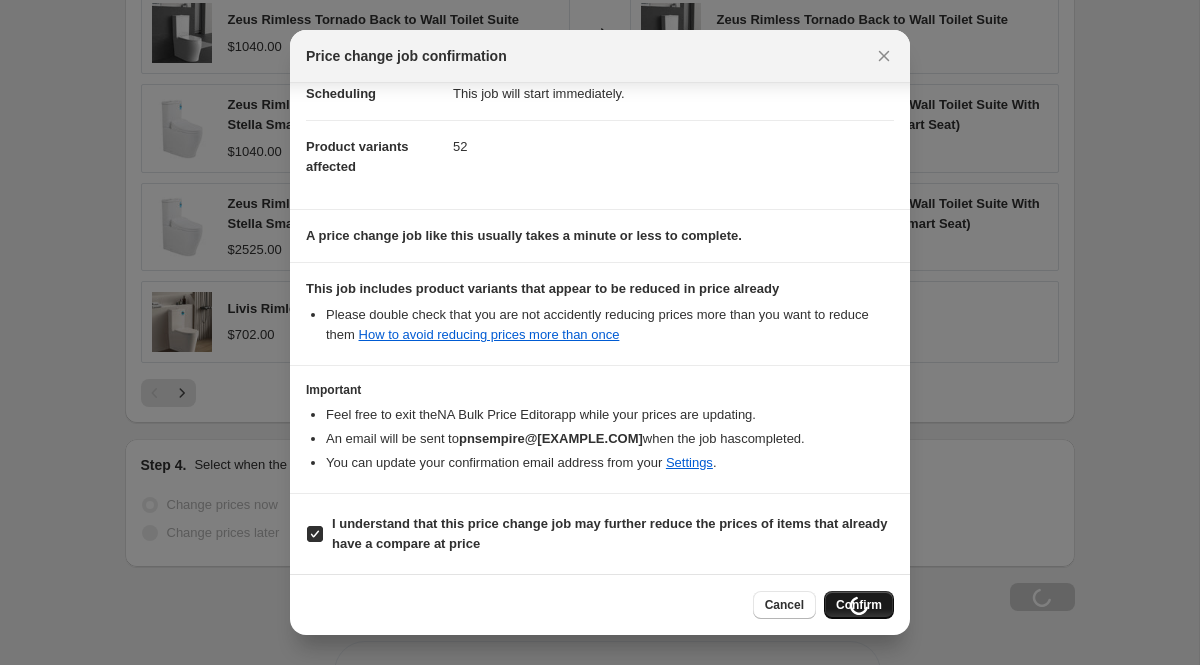 scroll, scrollTop: 1690, scrollLeft: 0, axis: vertical 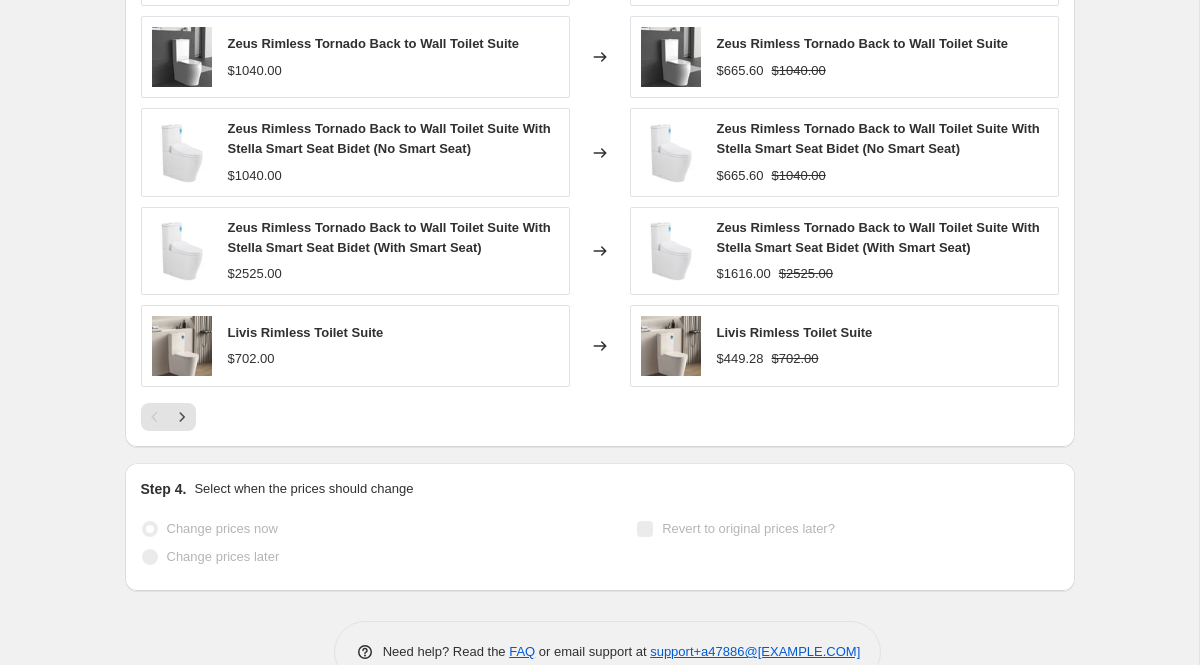 select on "percentage" 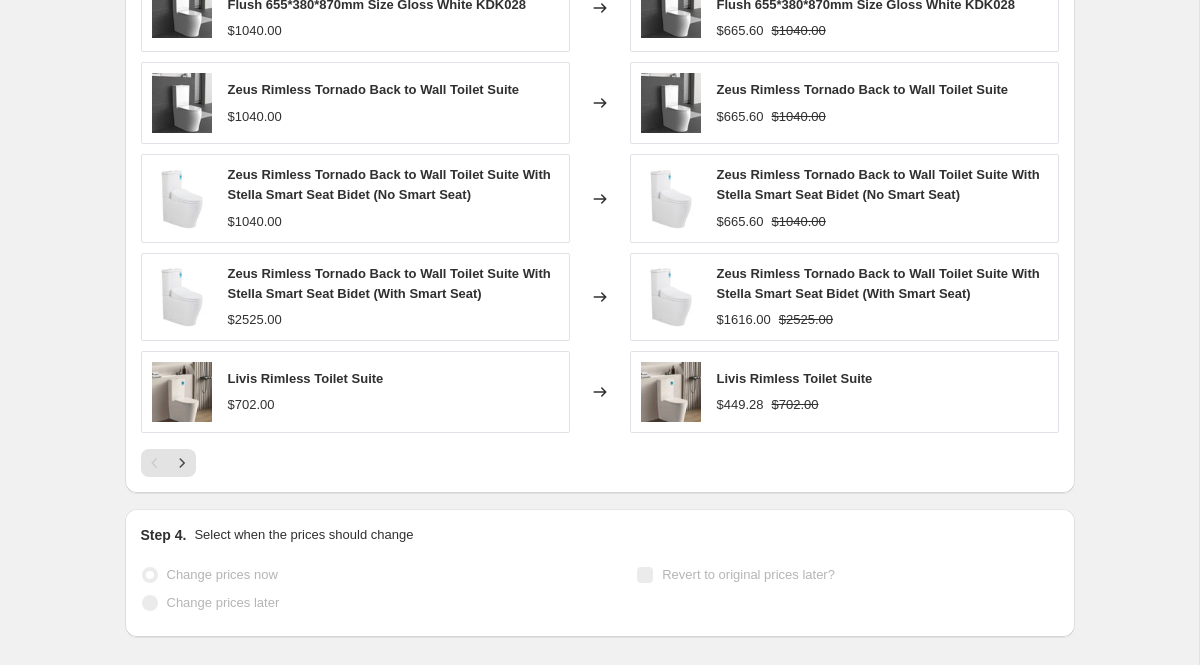 scroll, scrollTop: 0, scrollLeft: 0, axis: both 